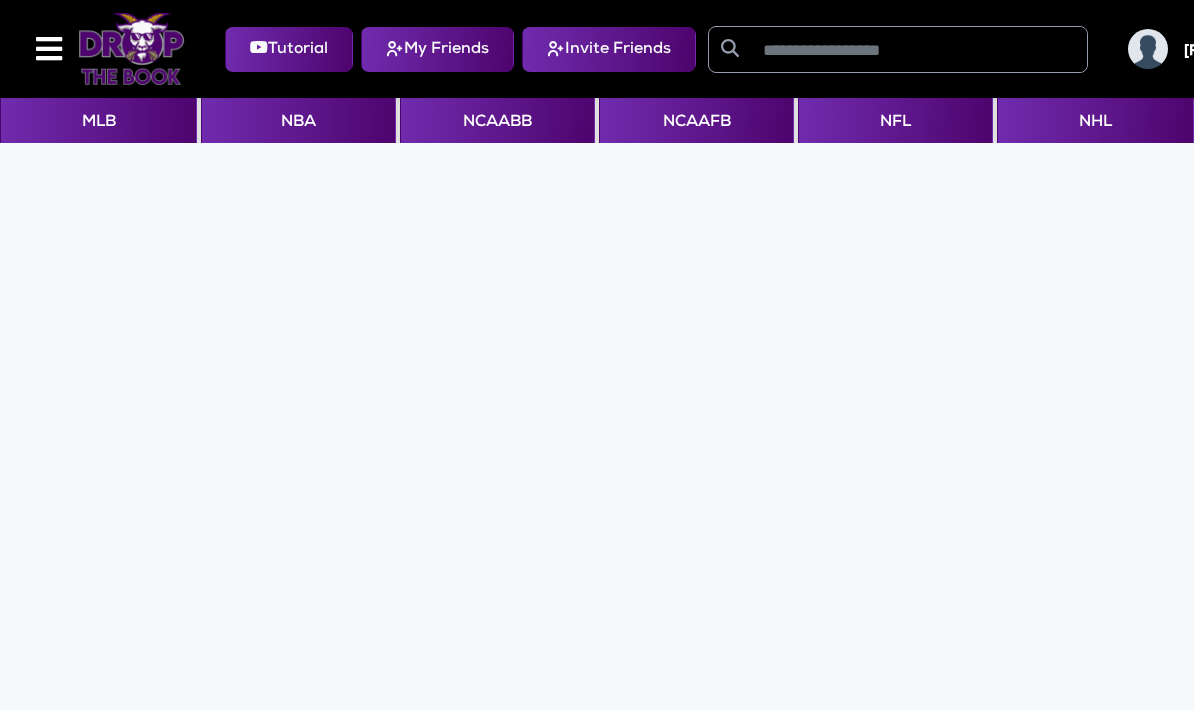 scroll, scrollTop: 0, scrollLeft: 0, axis: both 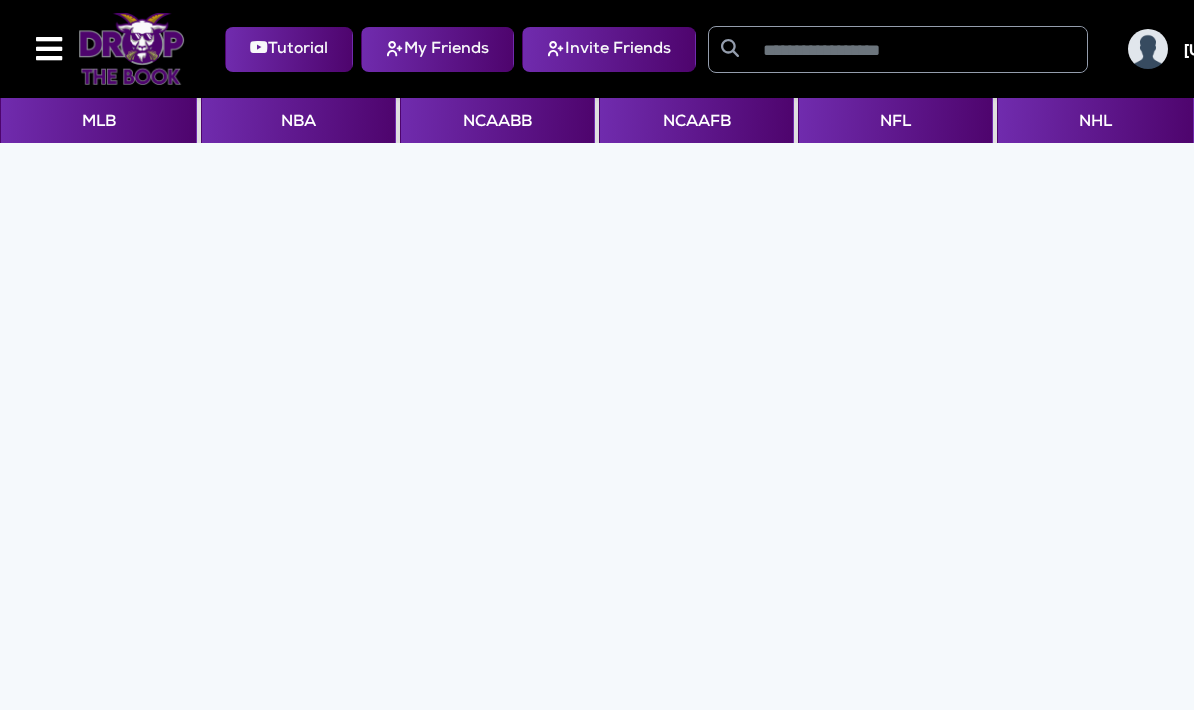 click 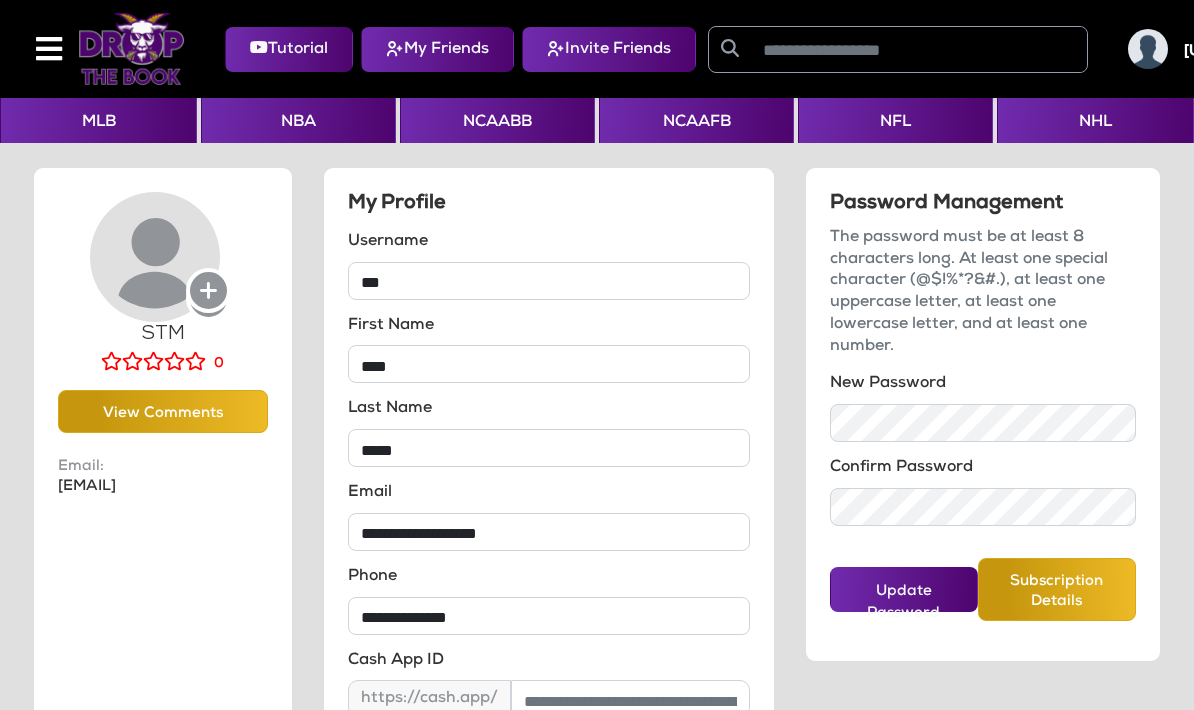 click 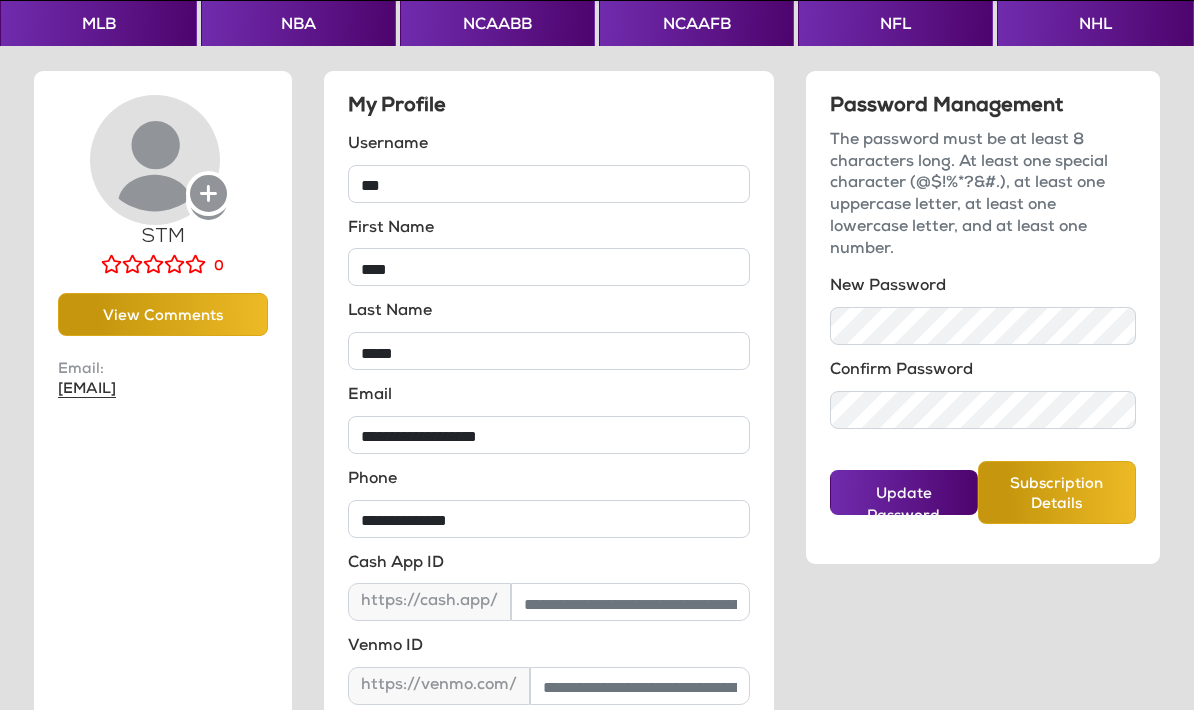 scroll, scrollTop: 0, scrollLeft: 0, axis: both 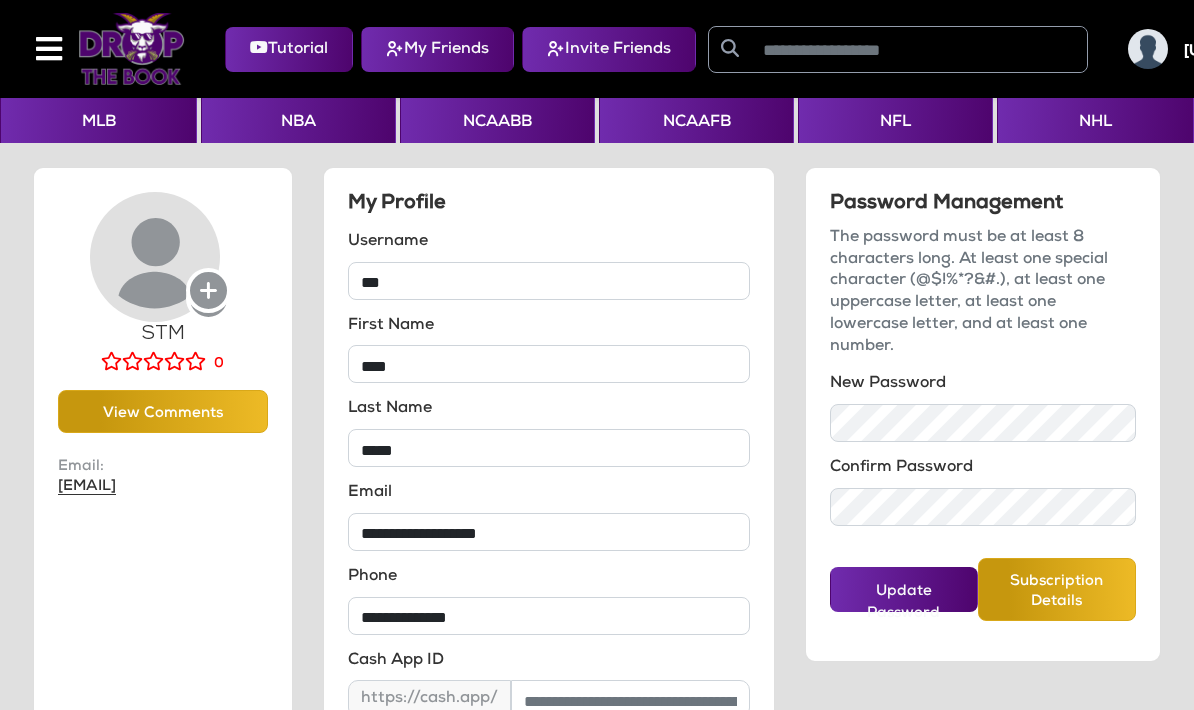 click on "Subscription Details" 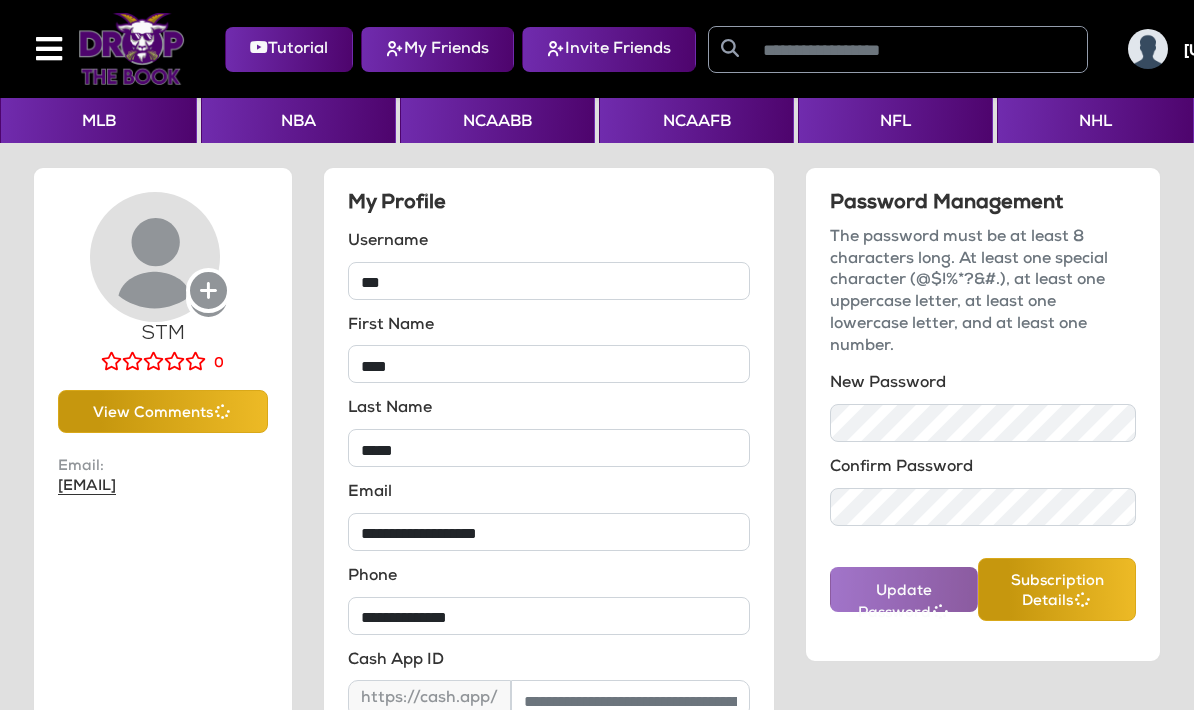 click 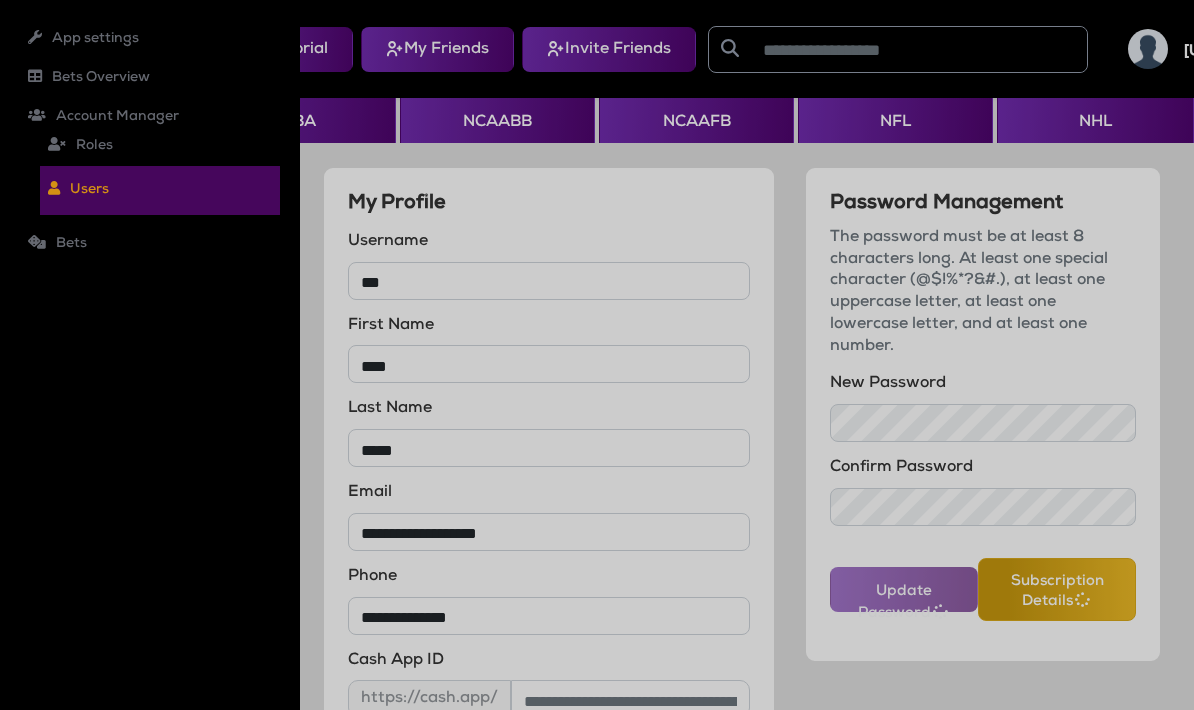 click on "Account Manager  Roles  Users" 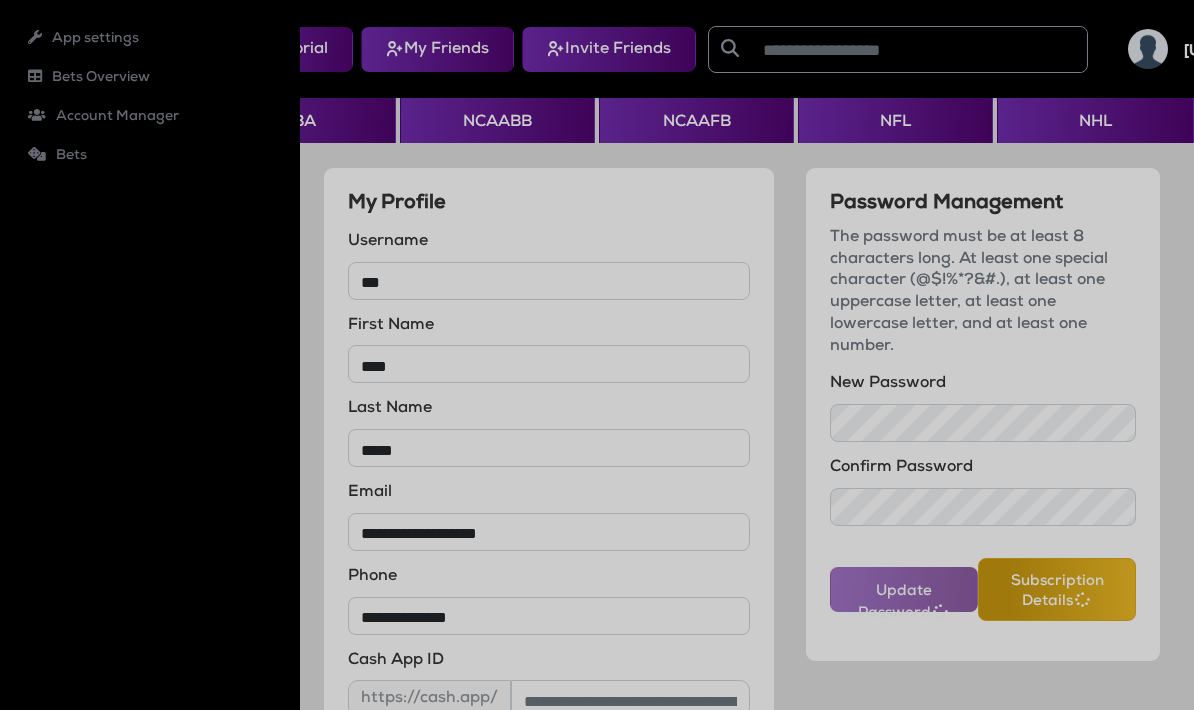 click on "Account Manager  Roles  Users" 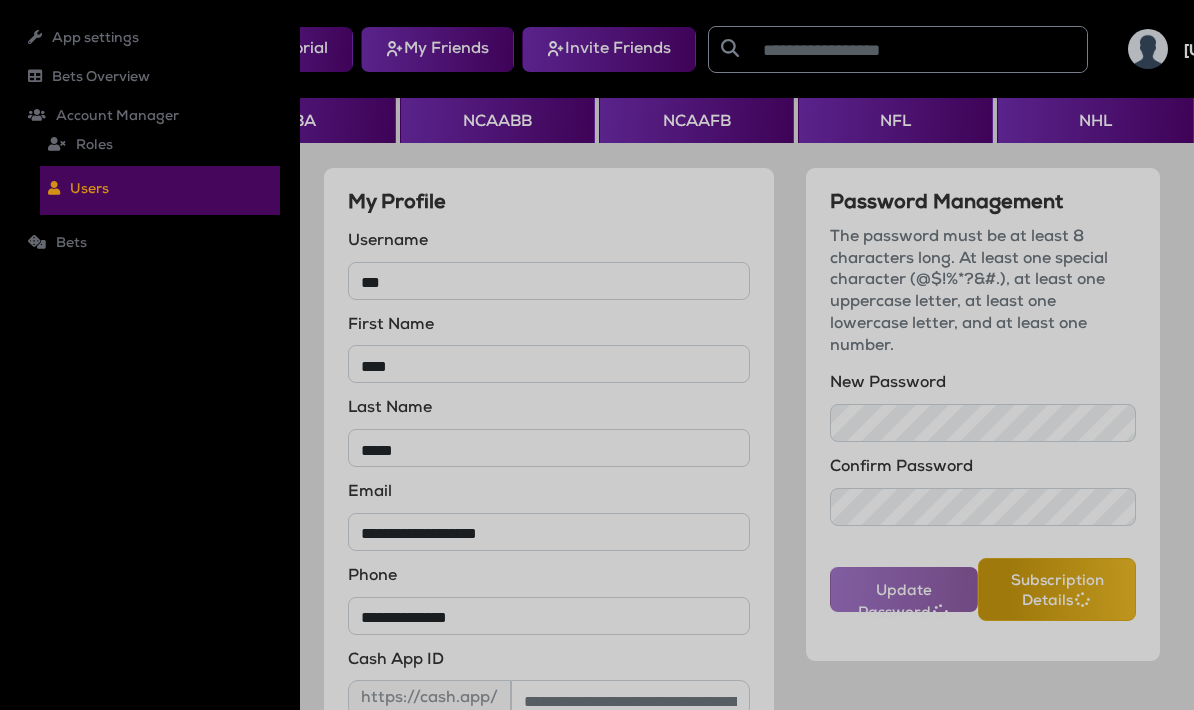 click 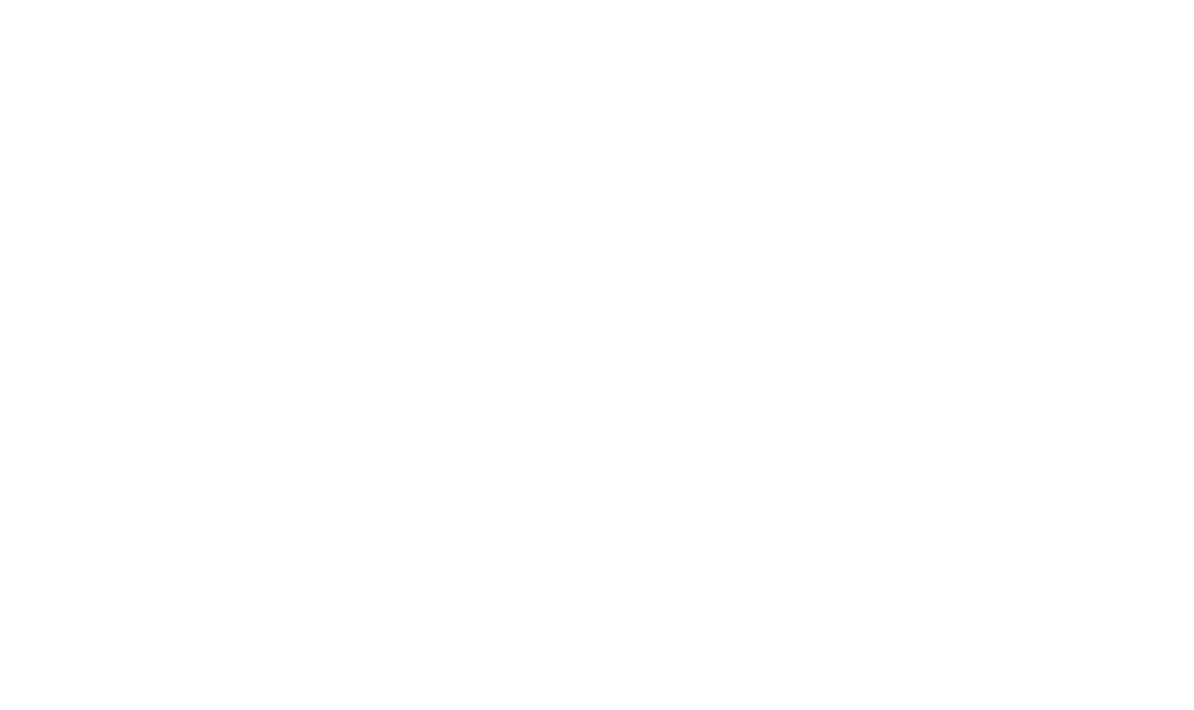 scroll, scrollTop: 0, scrollLeft: 0, axis: both 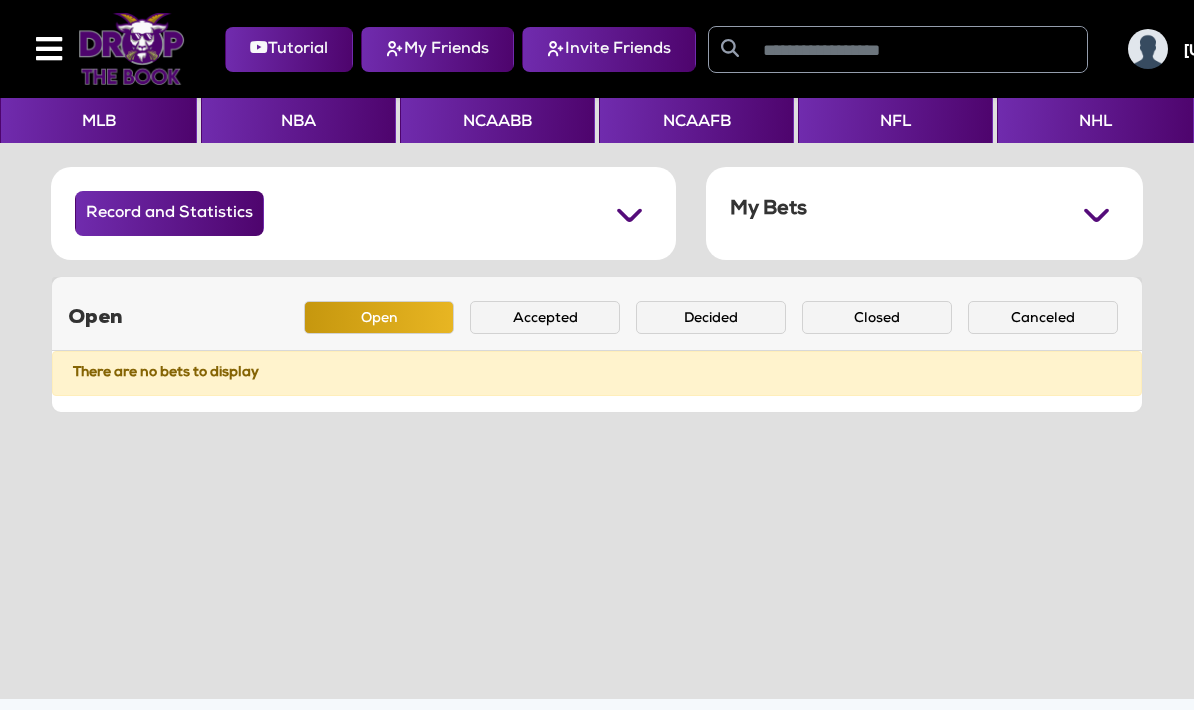 click 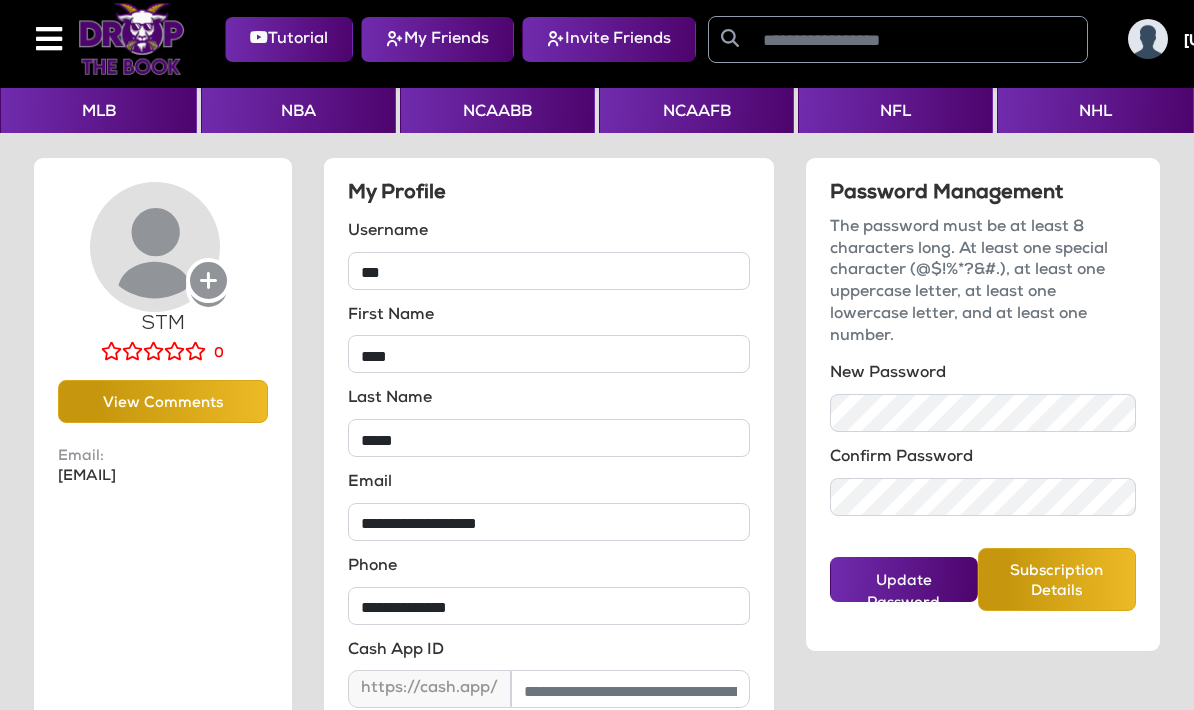 scroll, scrollTop: 0, scrollLeft: 0, axis: both 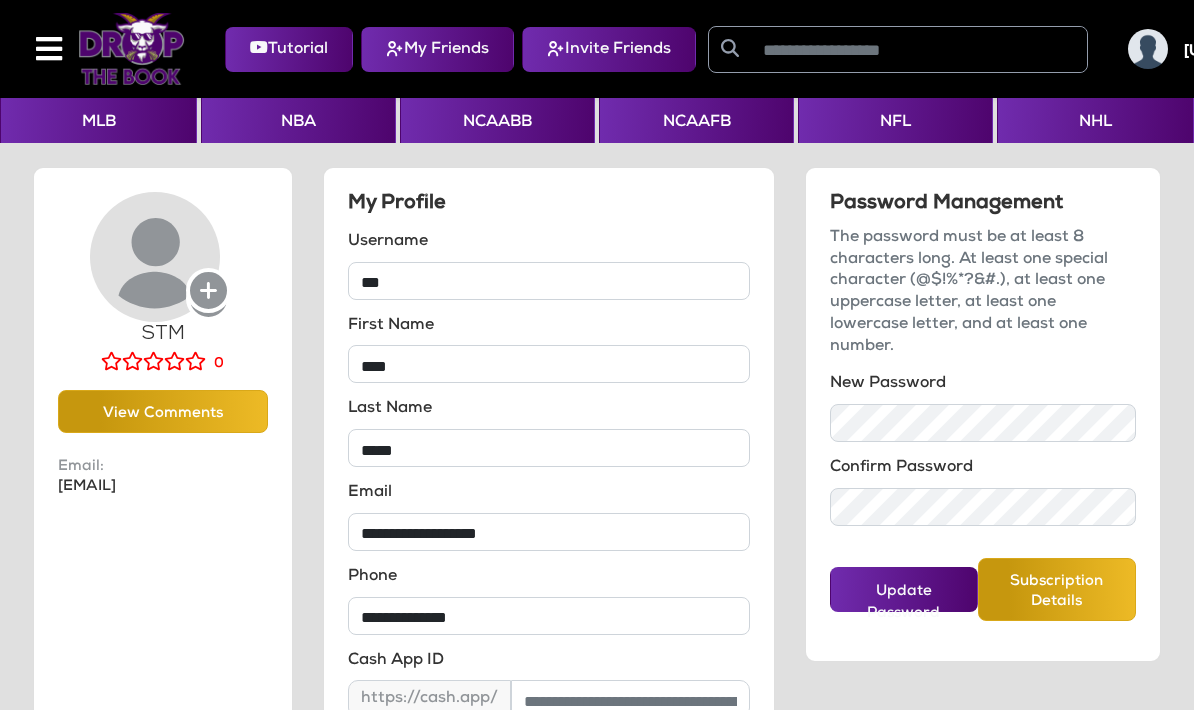 click on "NHL" 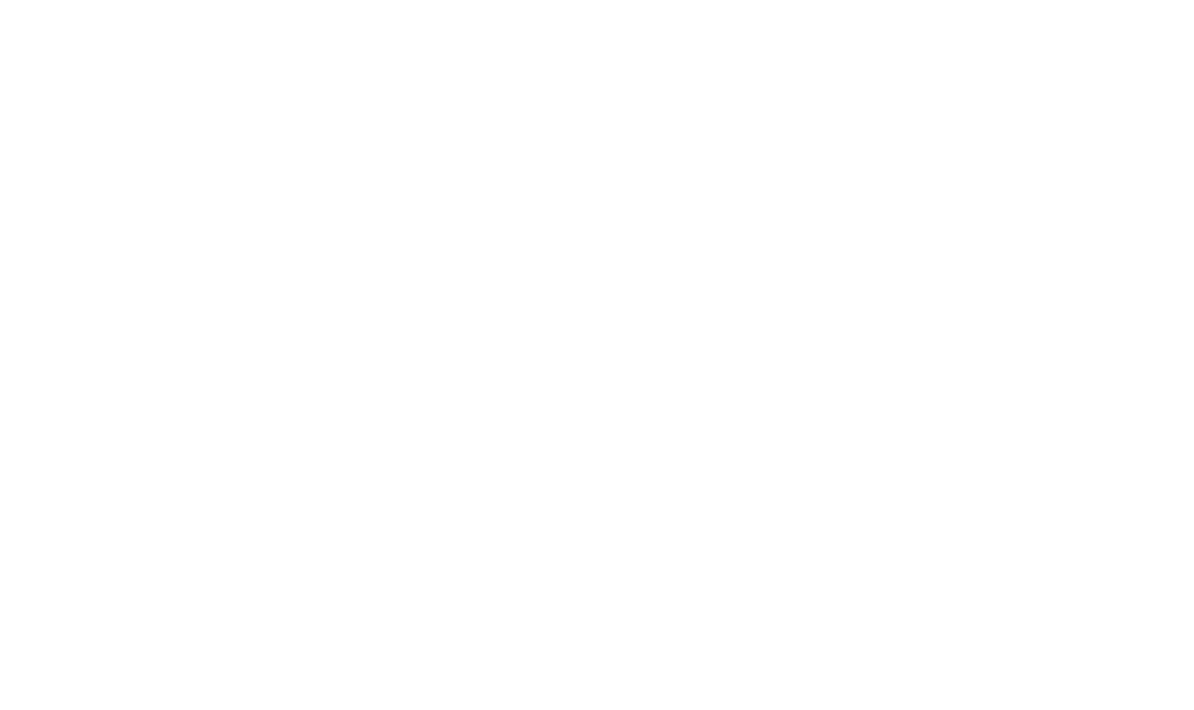 scroll, scrollTop: 0, scrollLeft: 0, axis: both 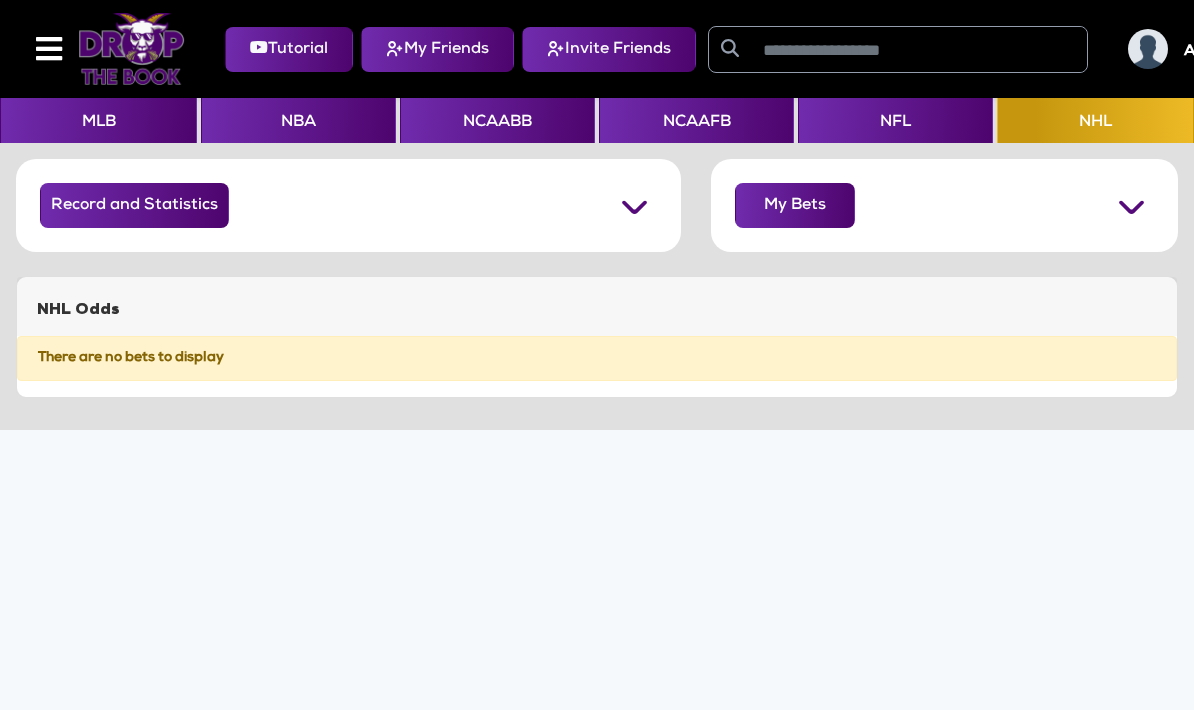 click on "NBA" 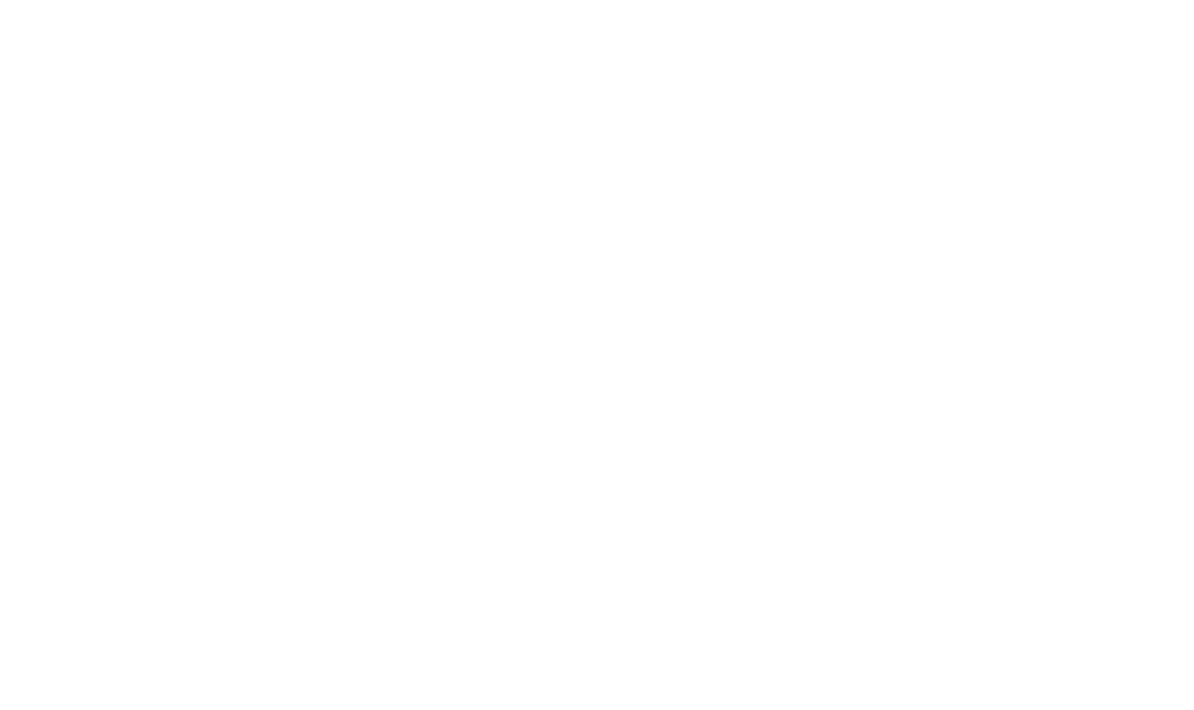 scroll, scrollTop: 0, scrollLeft: 0, axis: both 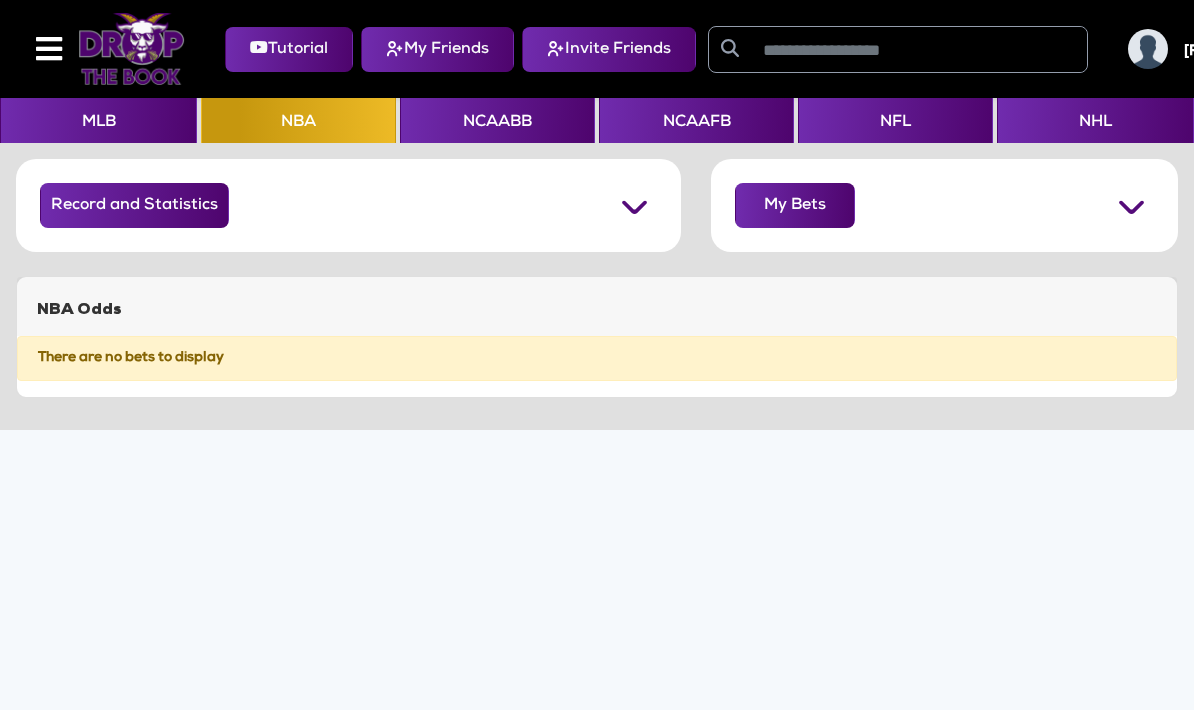 click on "MLB" 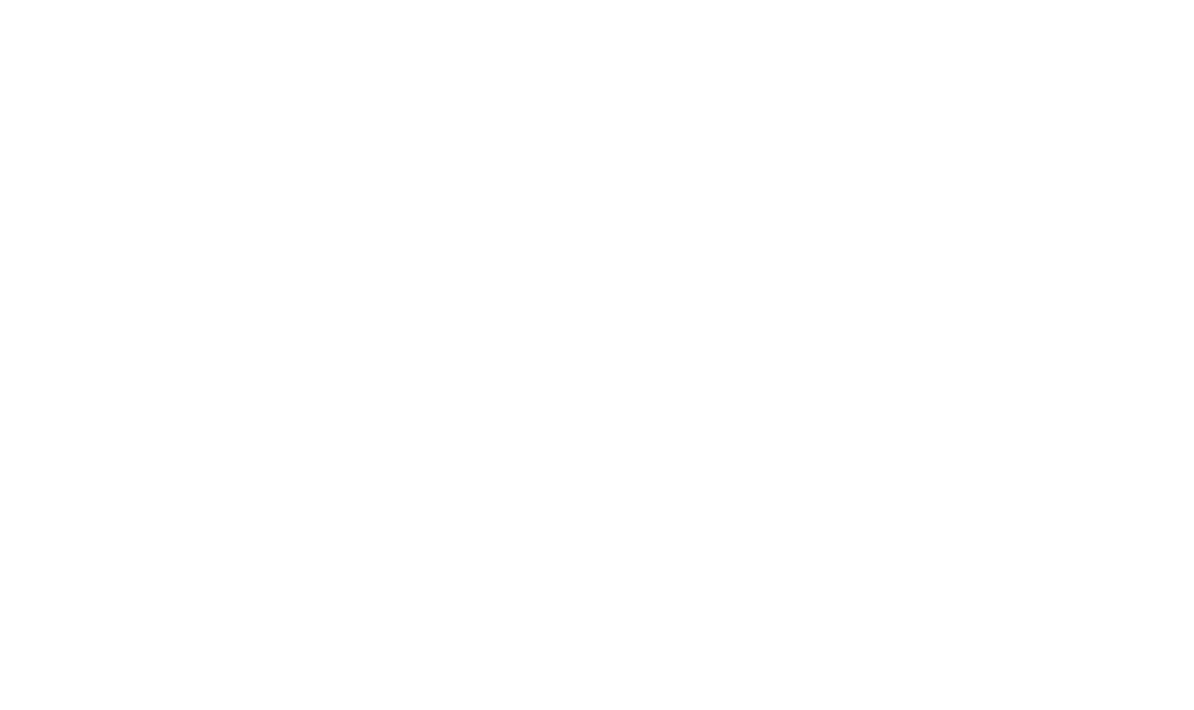 scroll, scrollTop: 0, scrollLeft: 0, axis: both 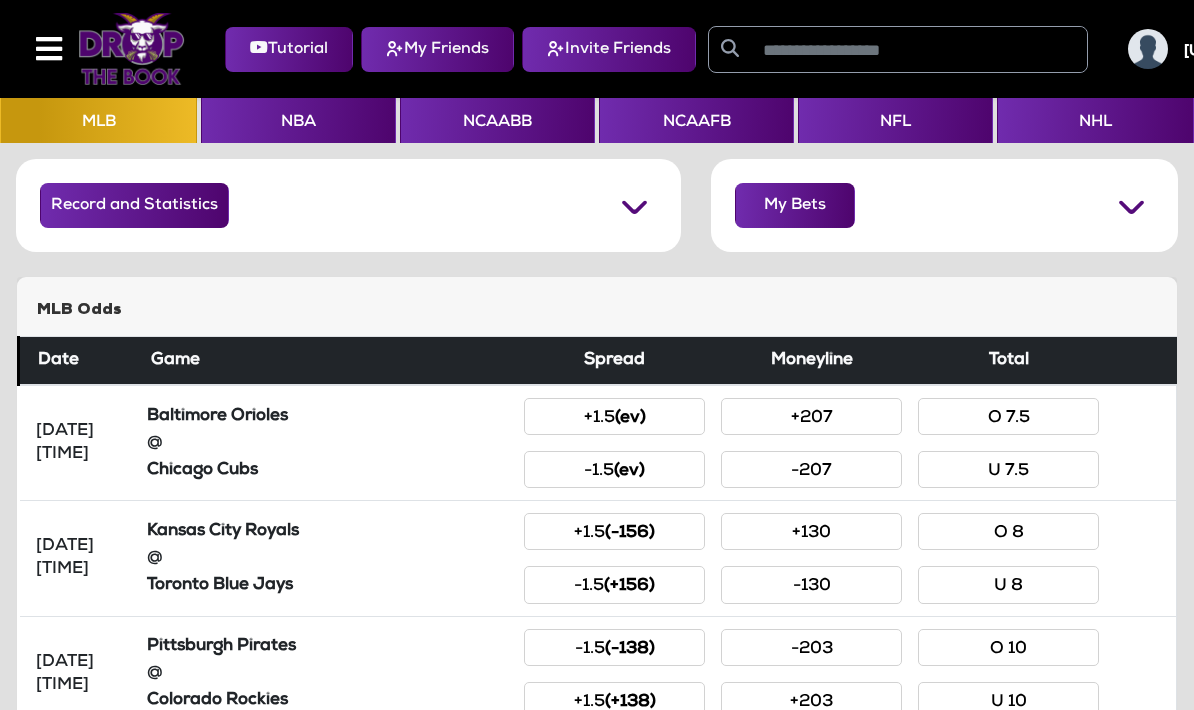 click 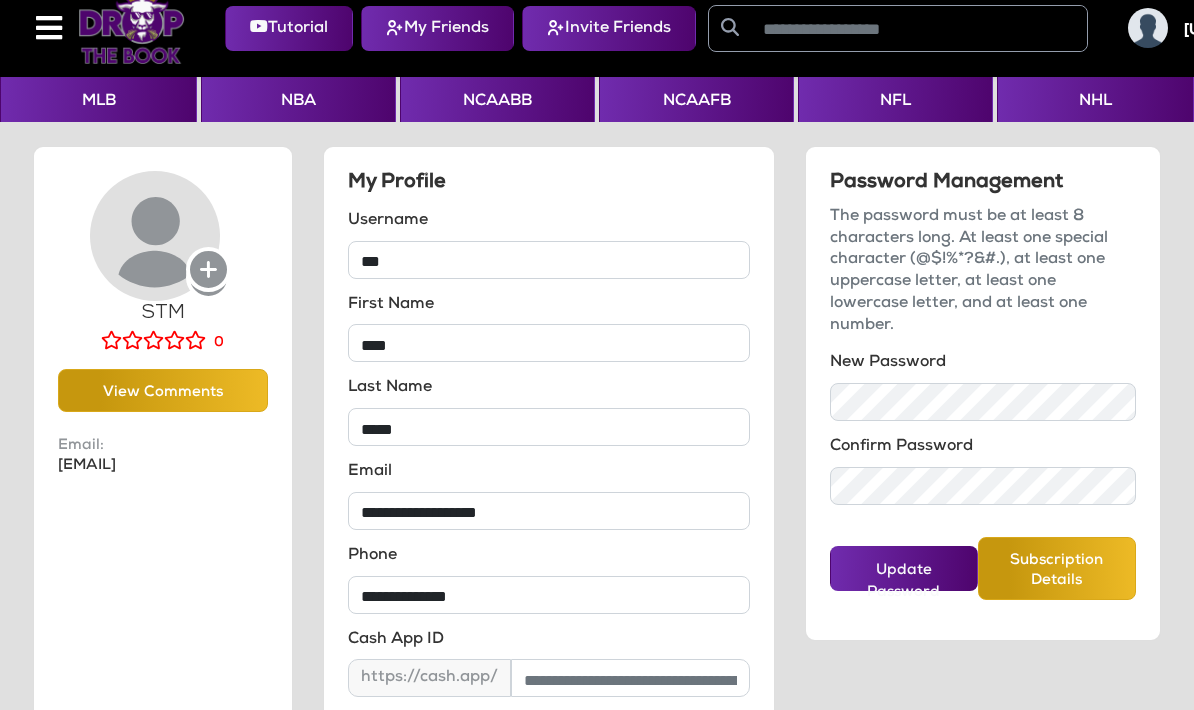 scroll, scrollTop: 0, scrollLeft: 0, axis: both 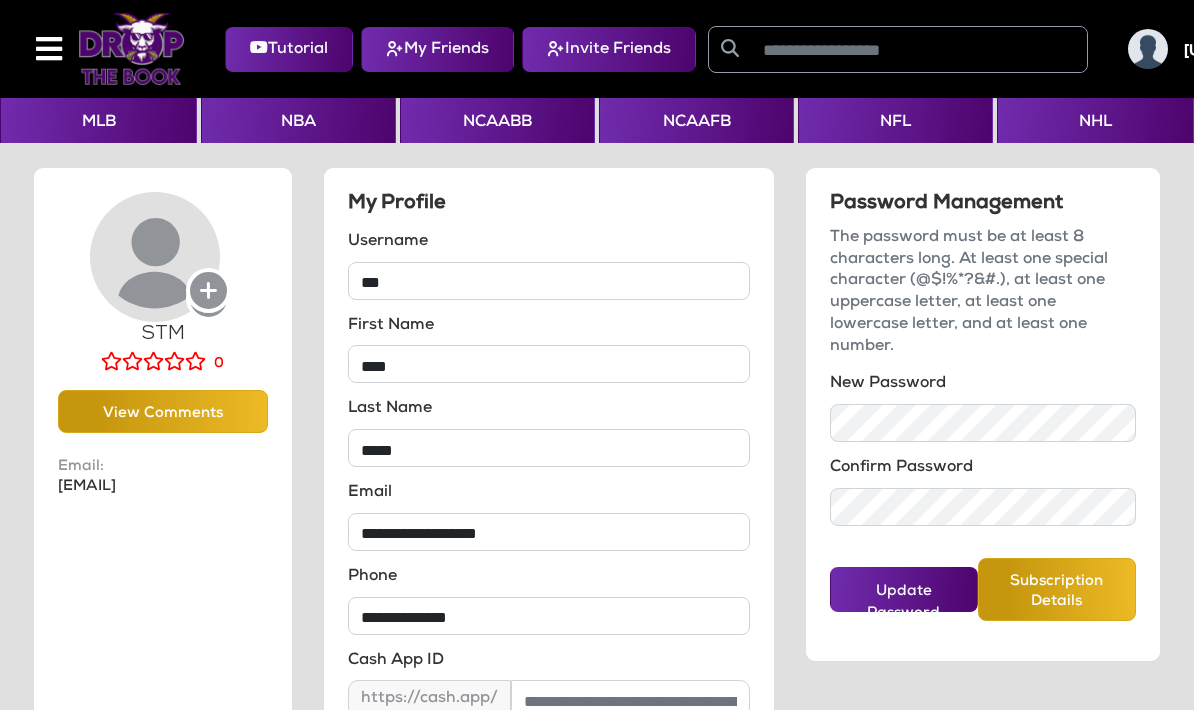 click on "My Friends" 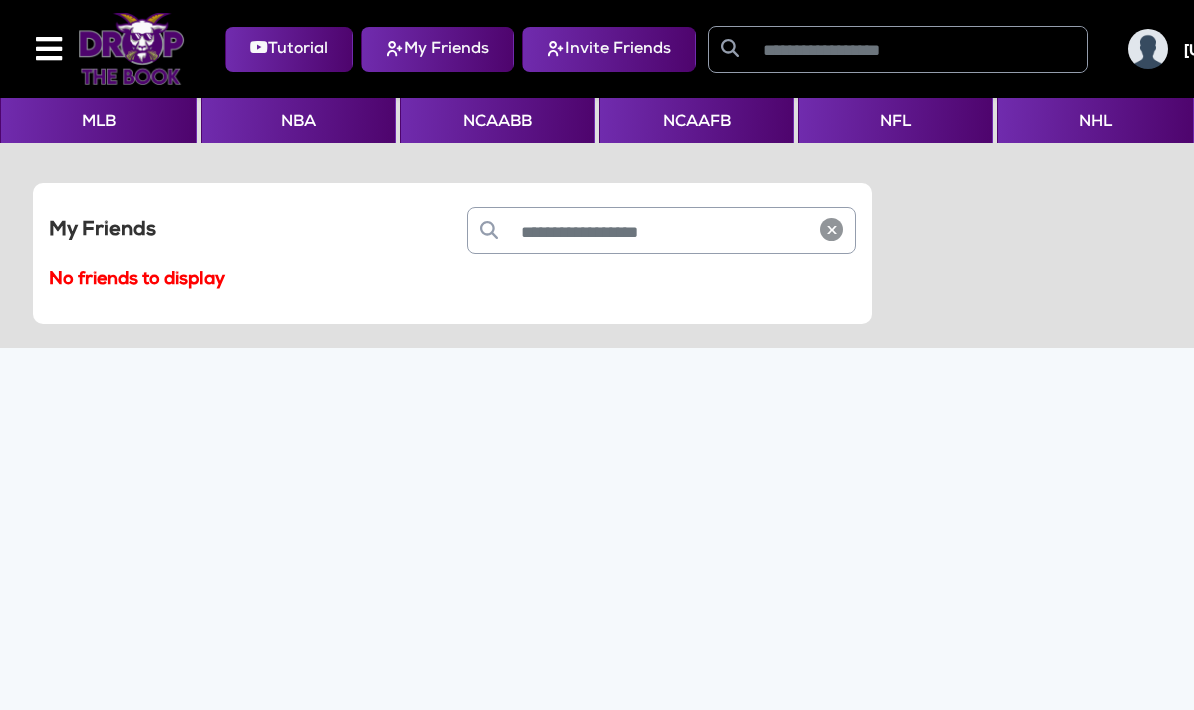click at bounding box center [658, 230] 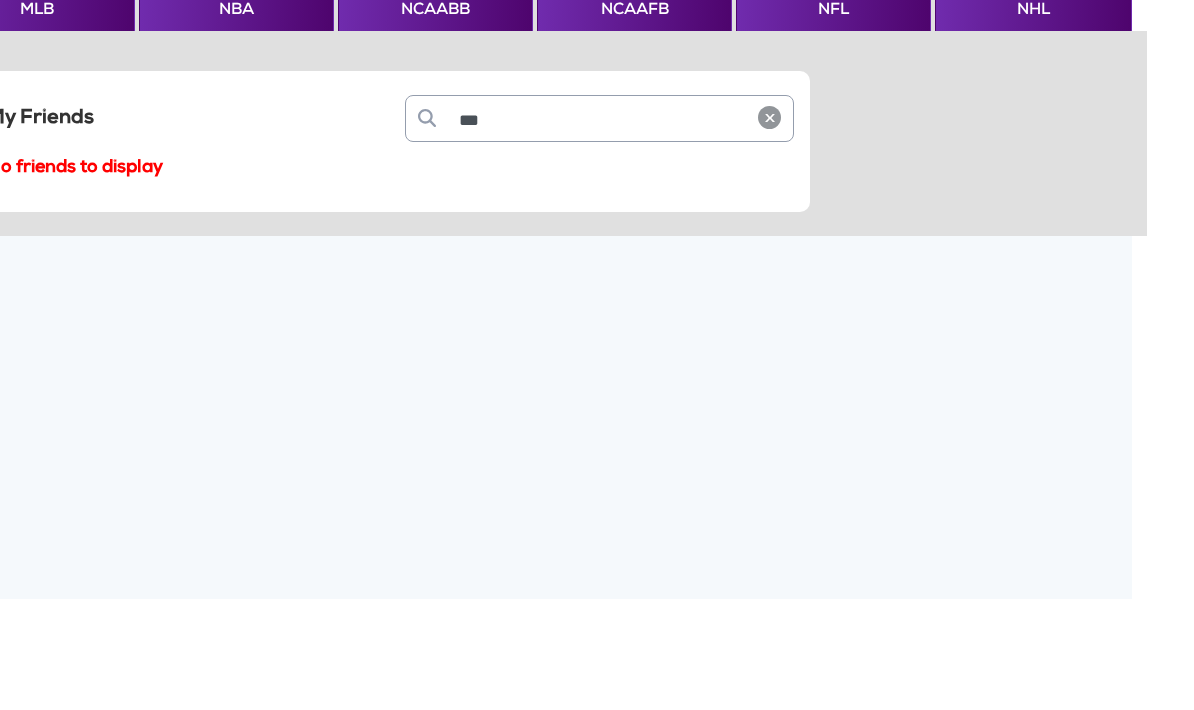 type on "***" 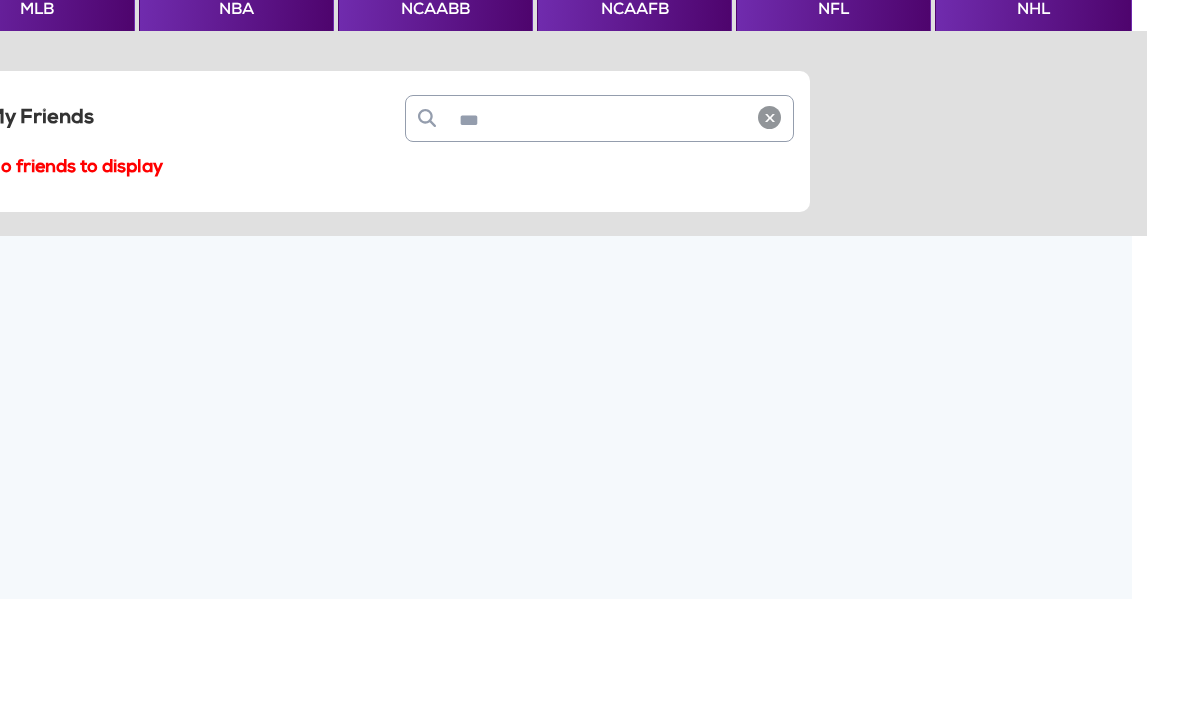 click 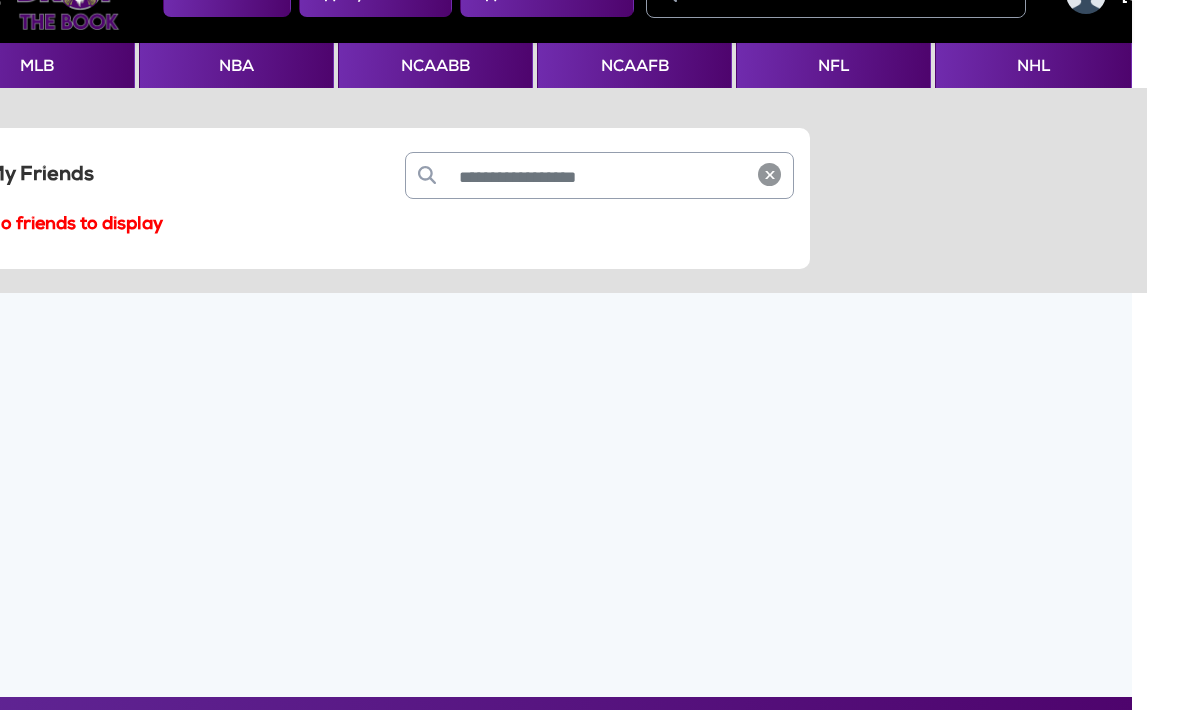 scroll, scrollTop: 0, scrollLeft: 62, axis: horizontal 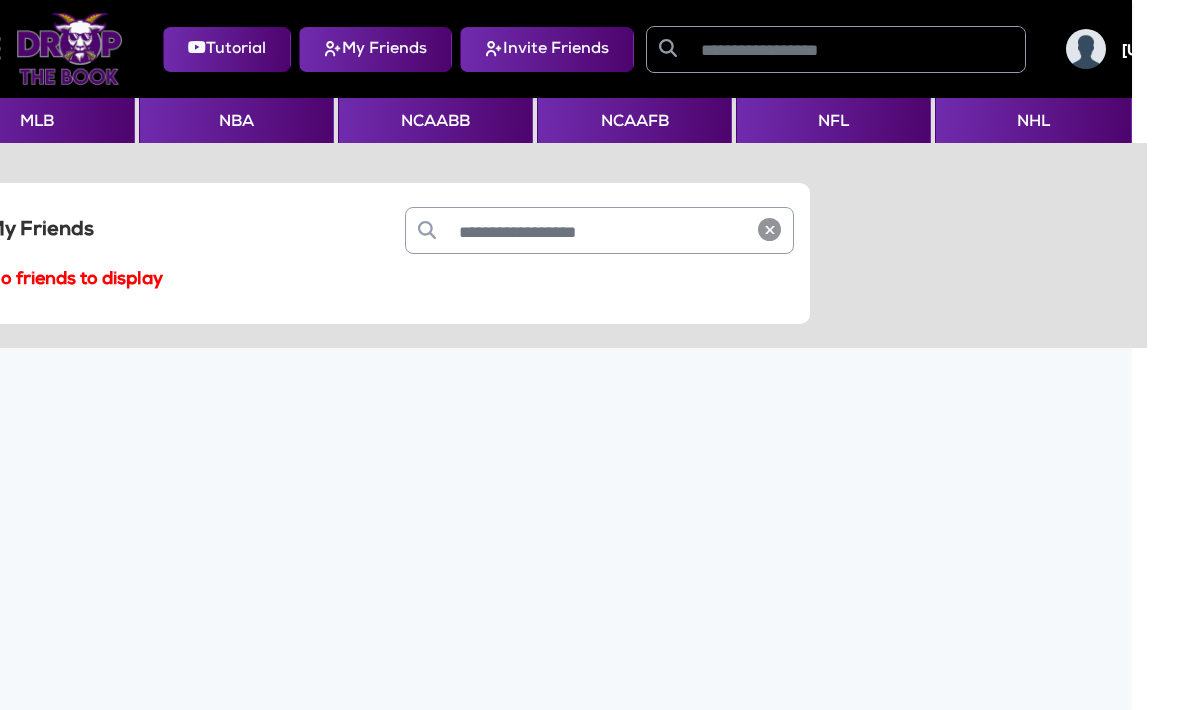 click on "Invite Friends" 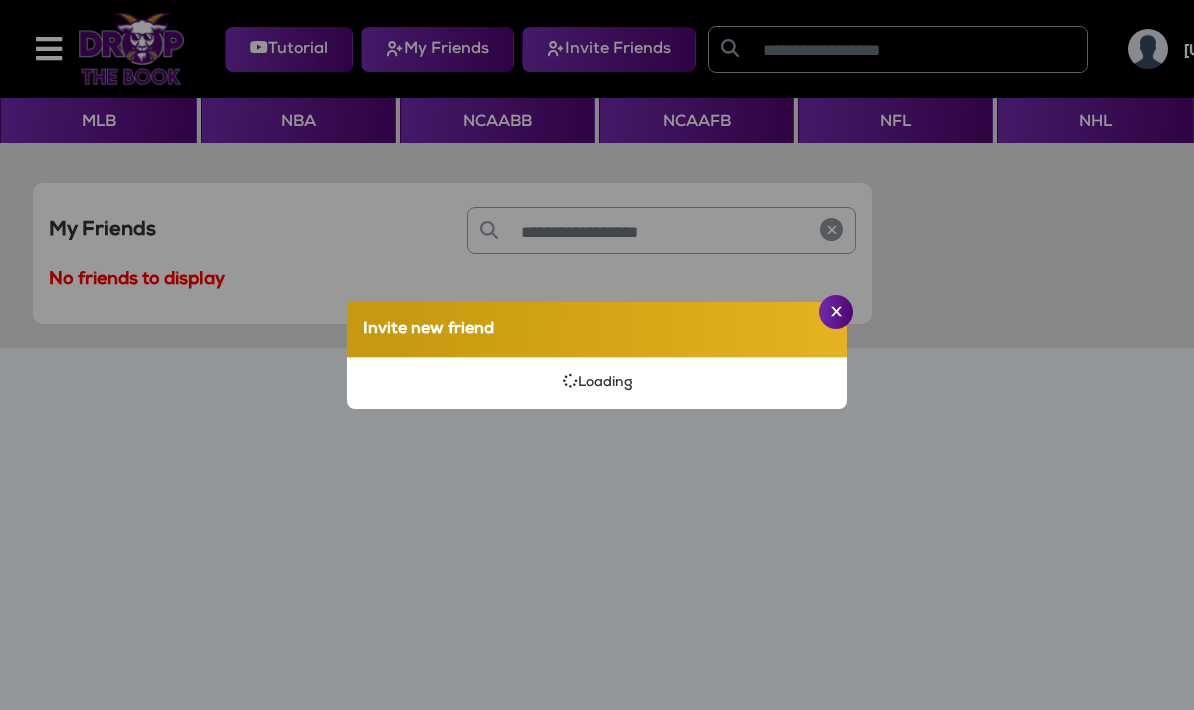 scroll, scrollTop: 0, scrollLeft: 0, axis: both 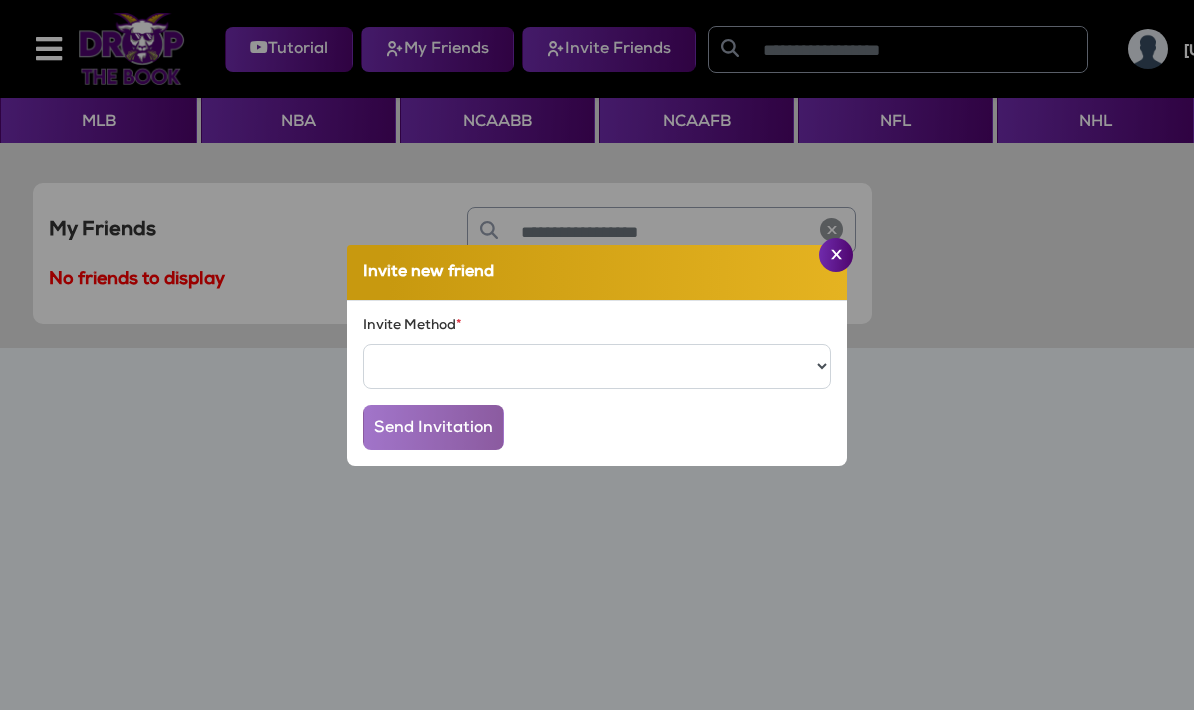 click on "Invite new friend Invite Method * ***** ***** Send Invitation" 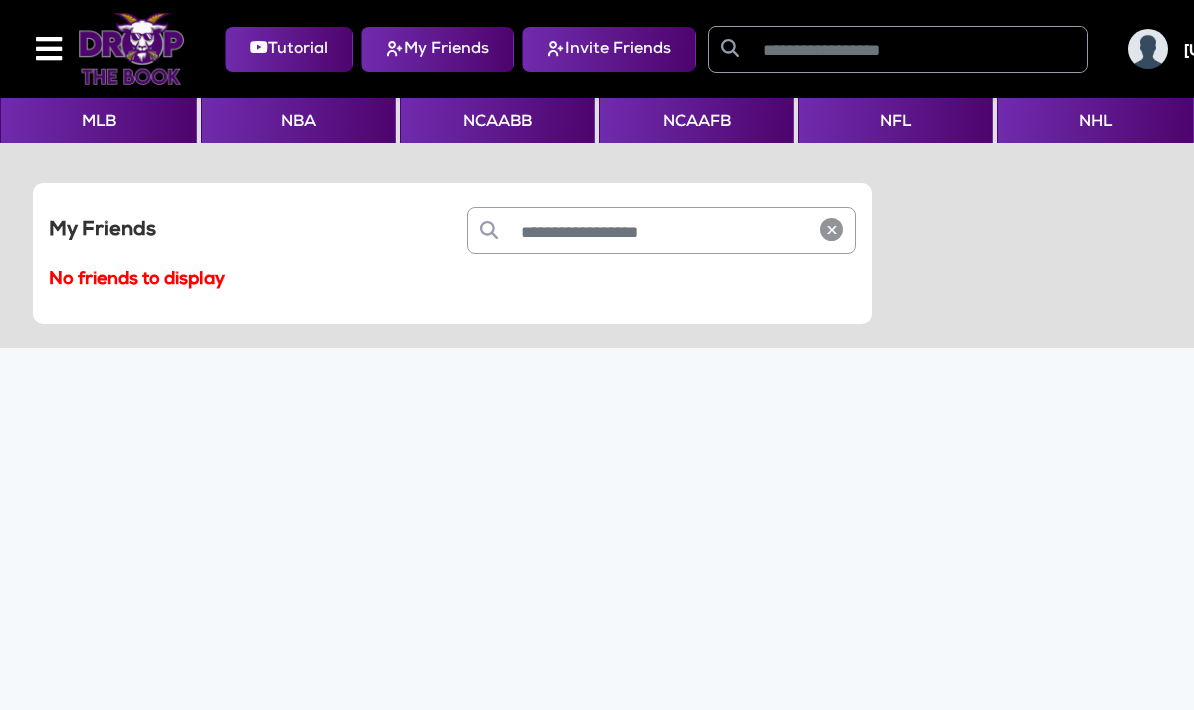 click on "My Friends" 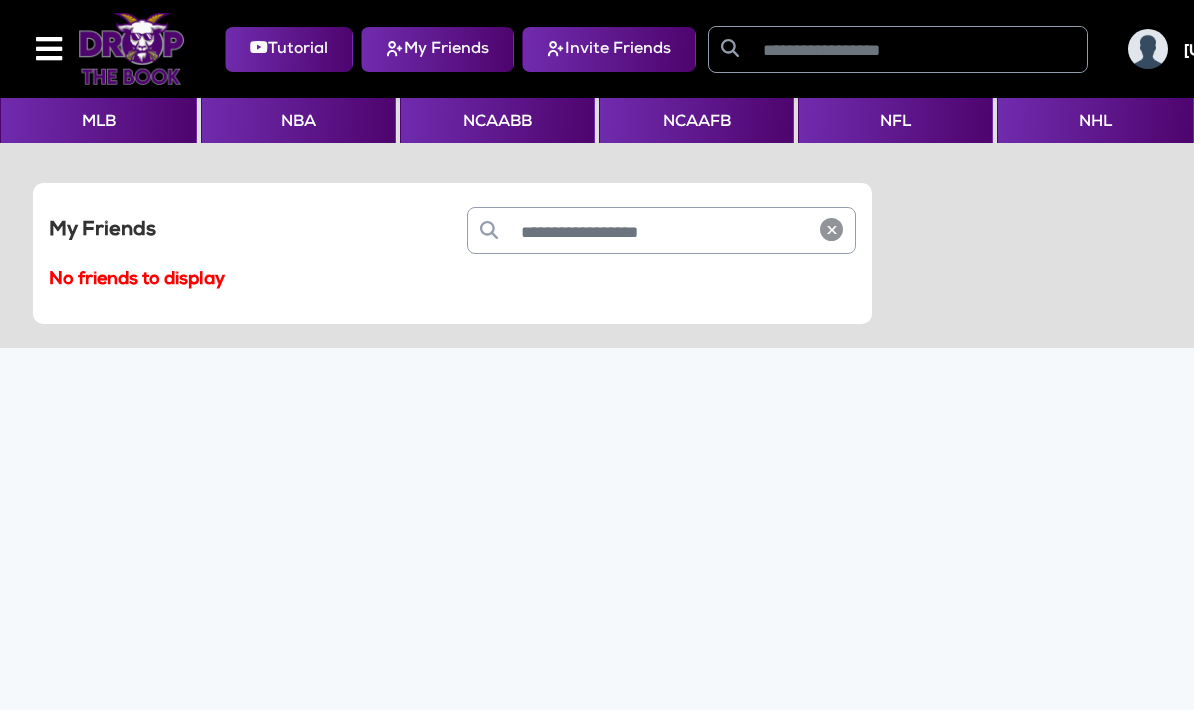 click at bounding box center [919, 49] 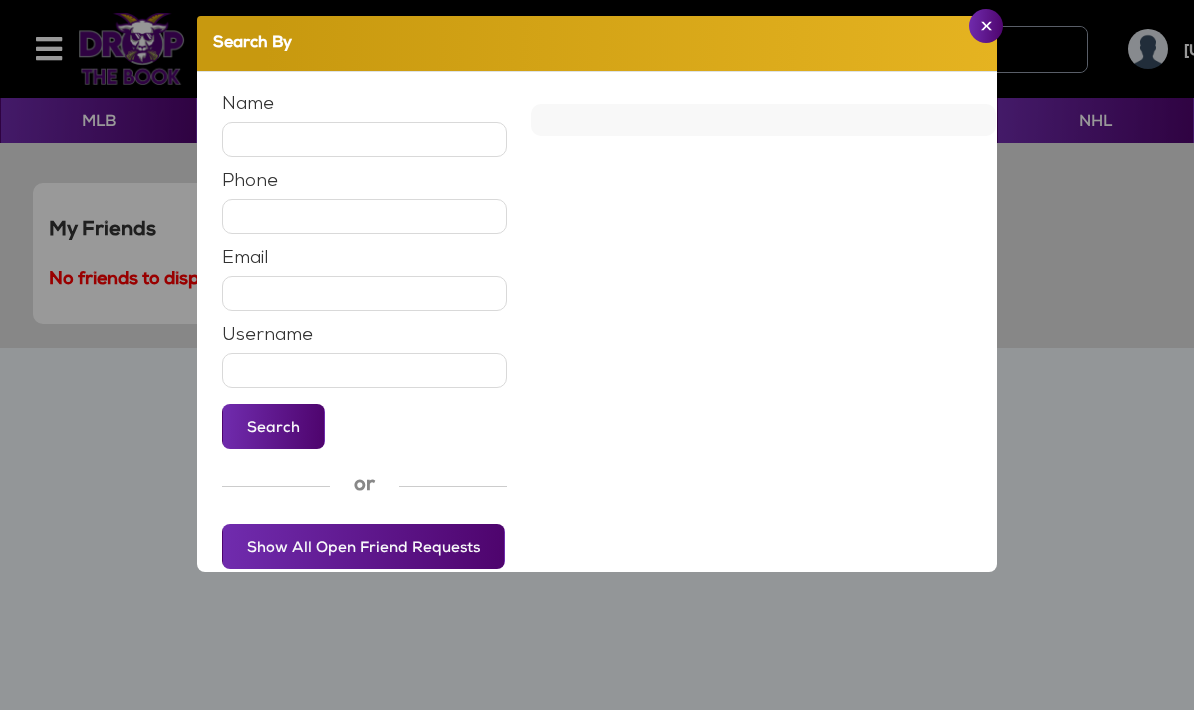 click 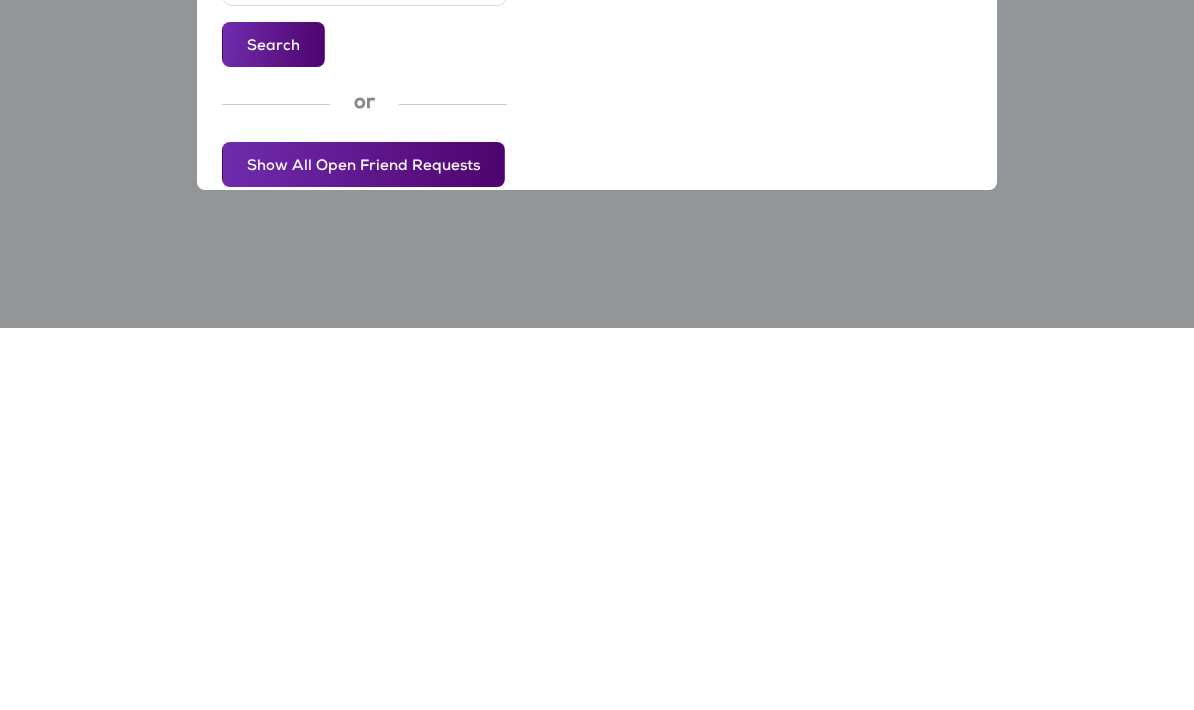 click on "Search" 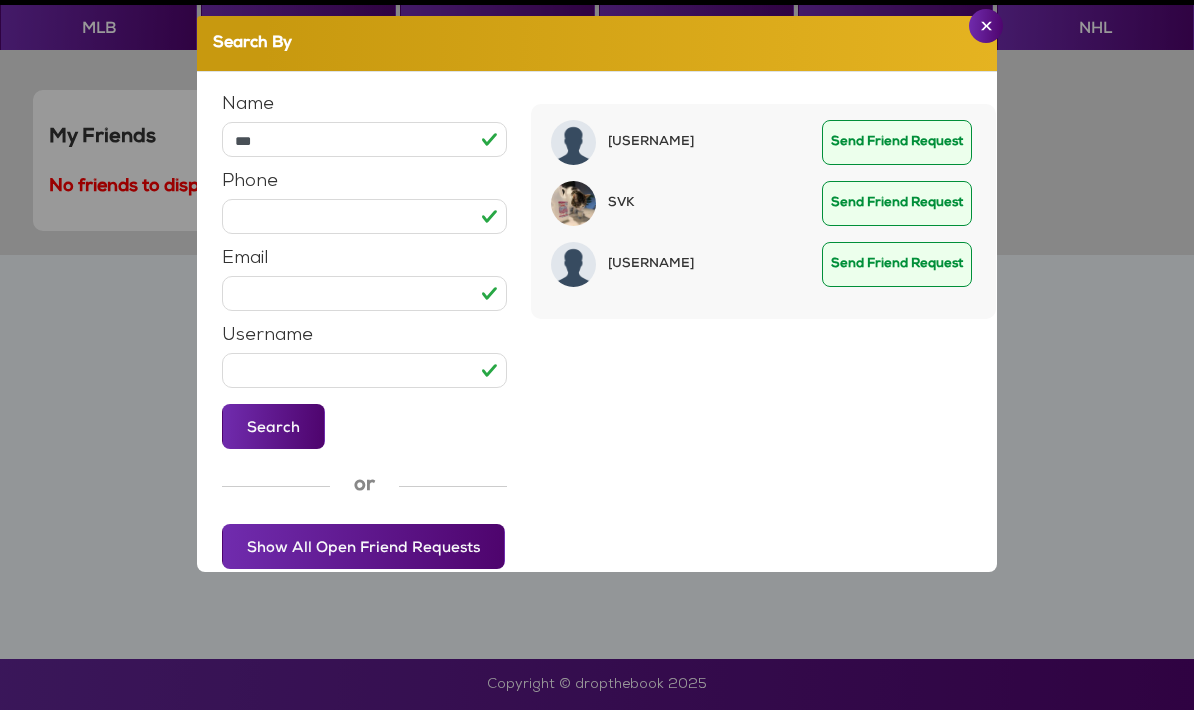 click on "Send Friend Request" 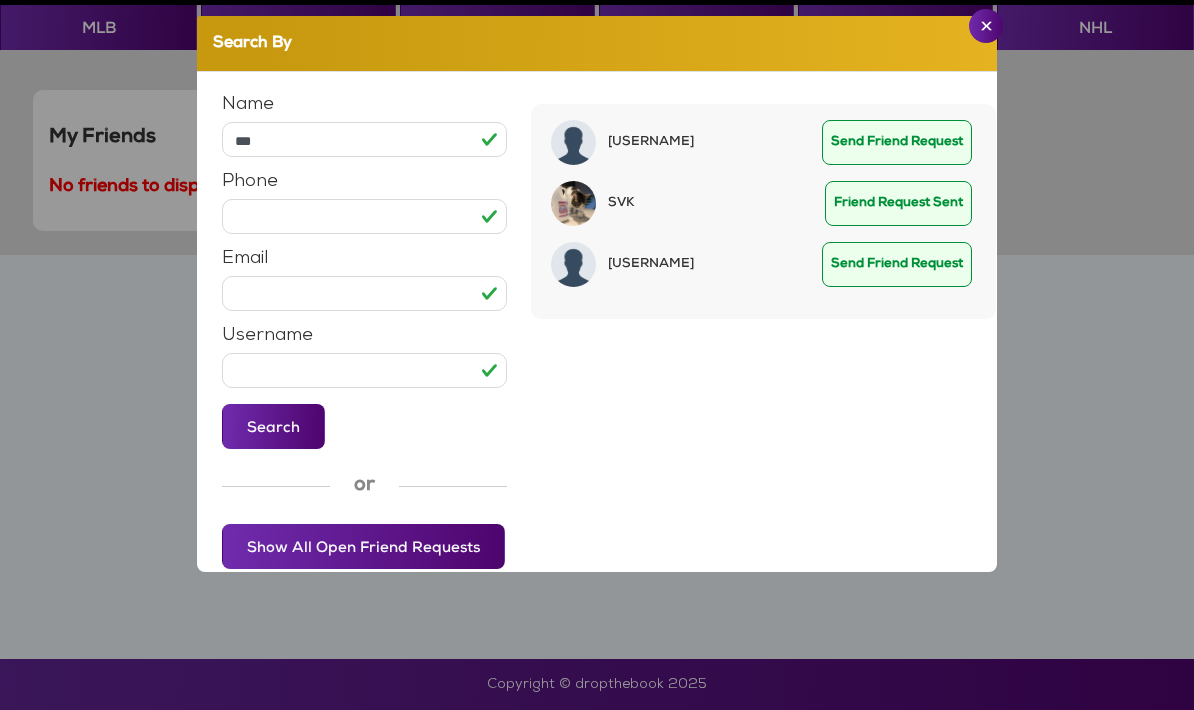click on "***" 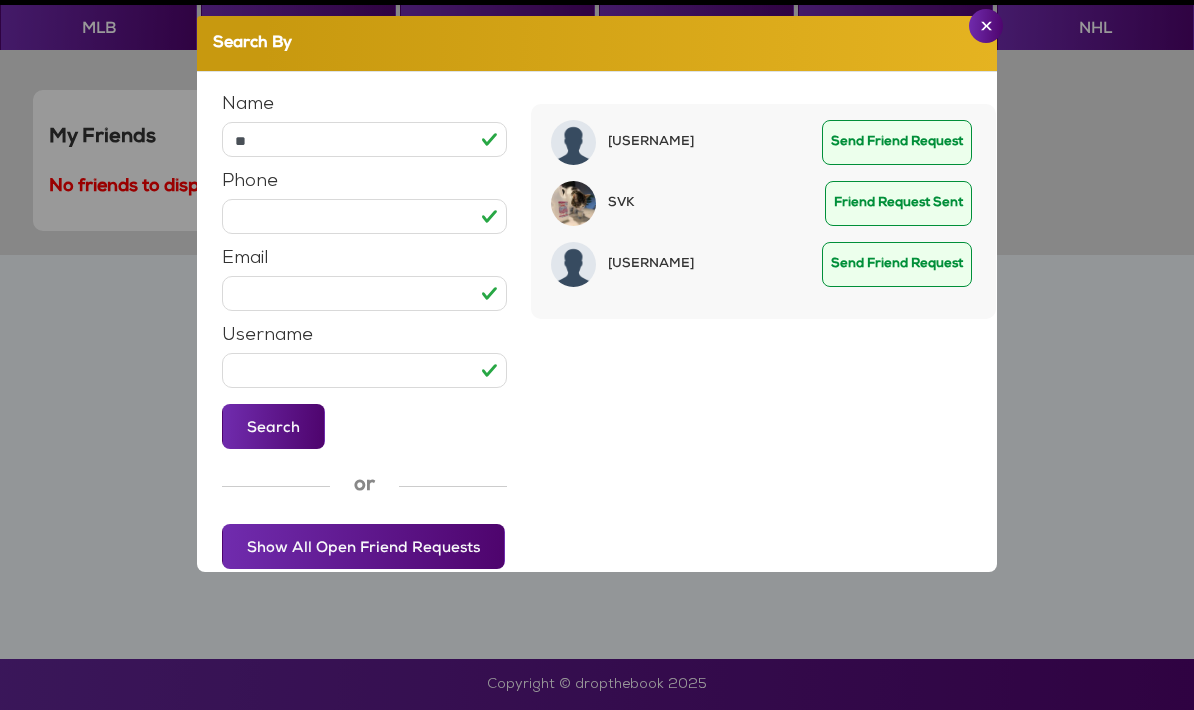 type on "*" 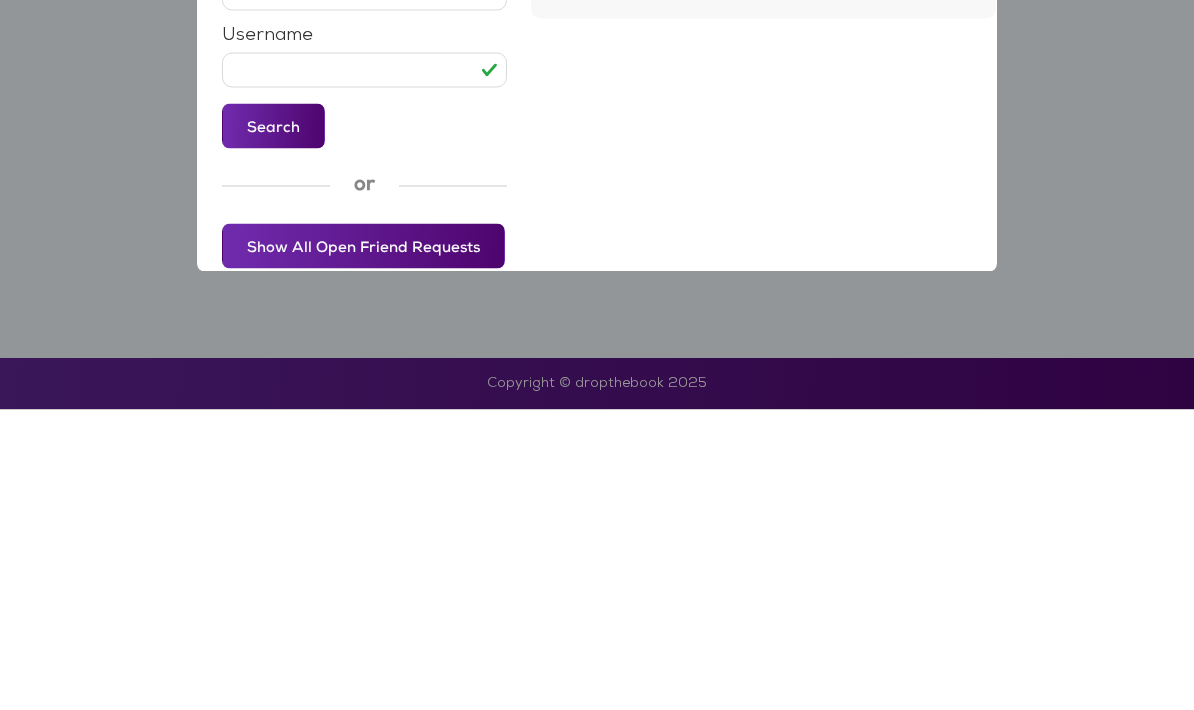 type on "**" 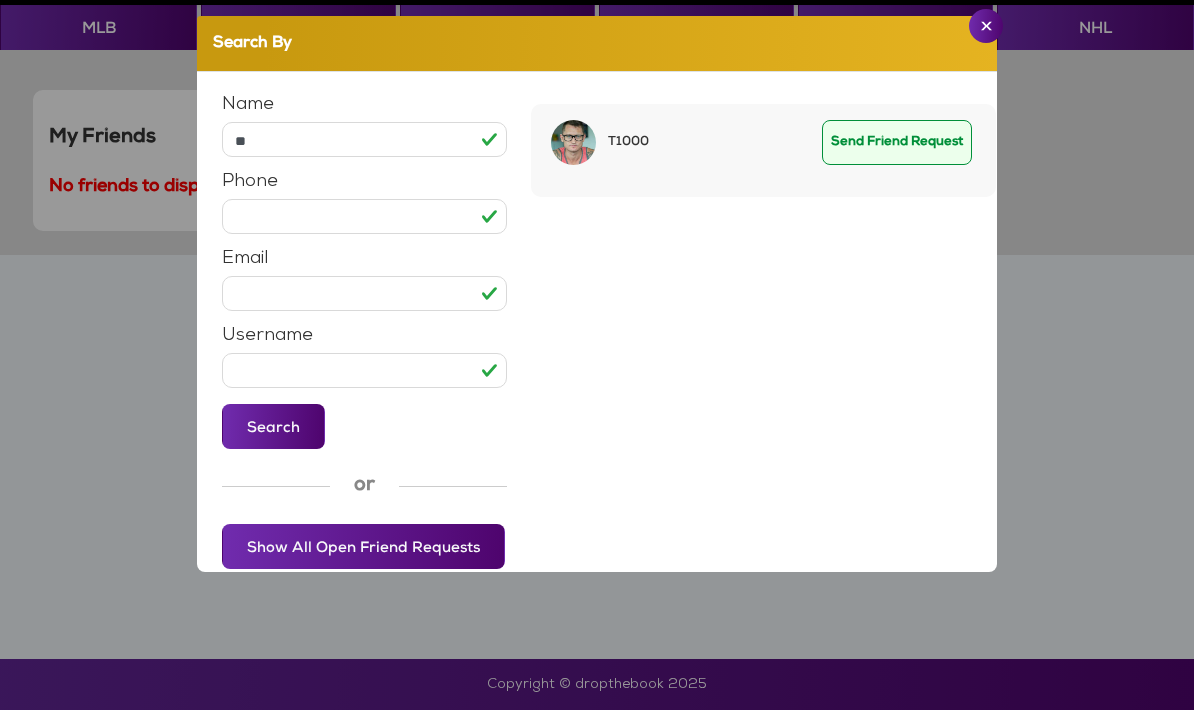 click on "Send Friend Request" 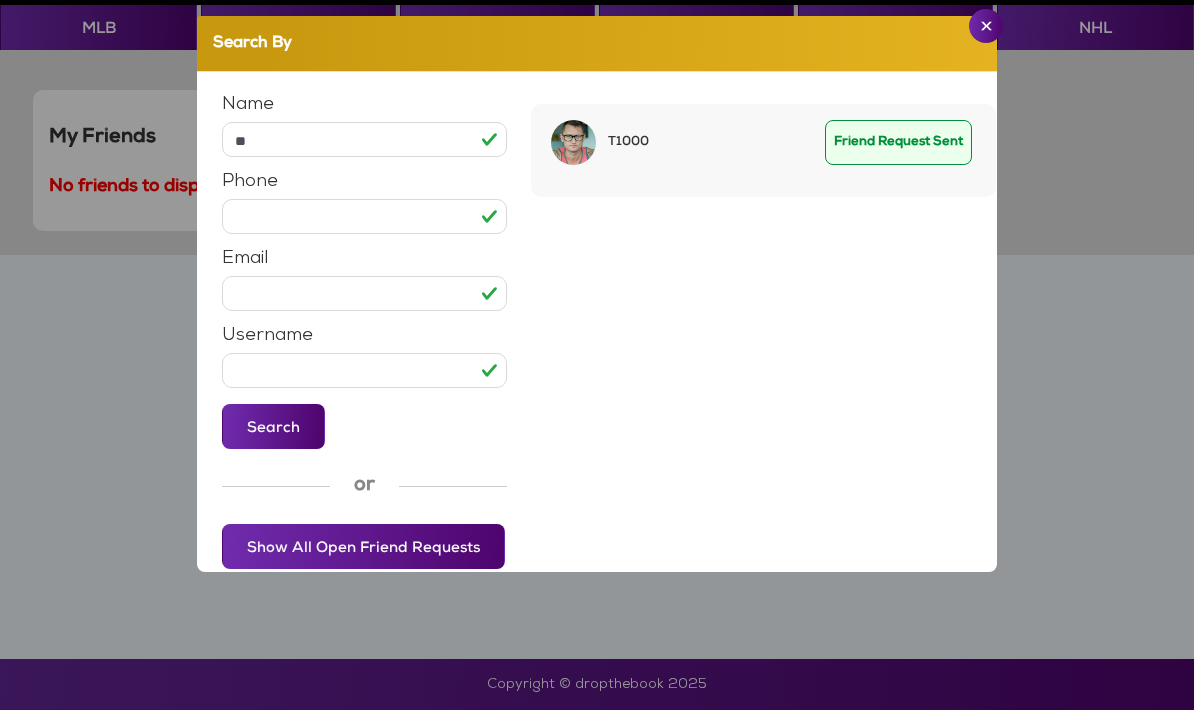 click 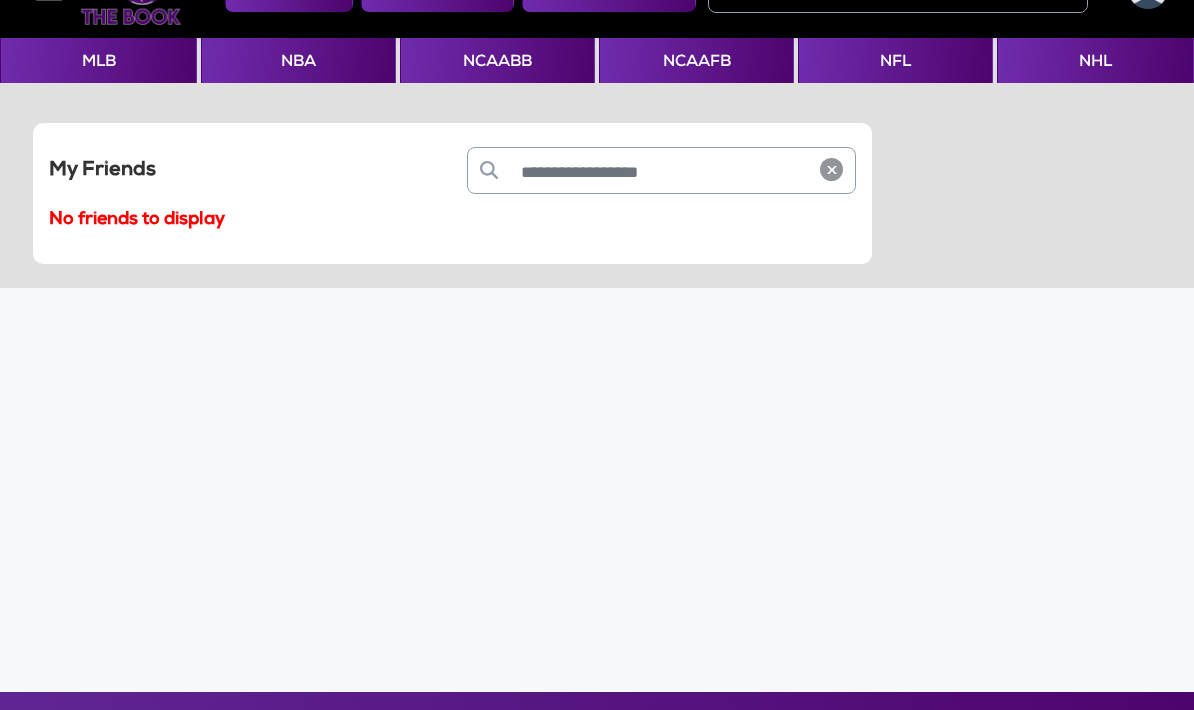 scroll, scrollTop: 0, scrollLeft: 0, axis: both 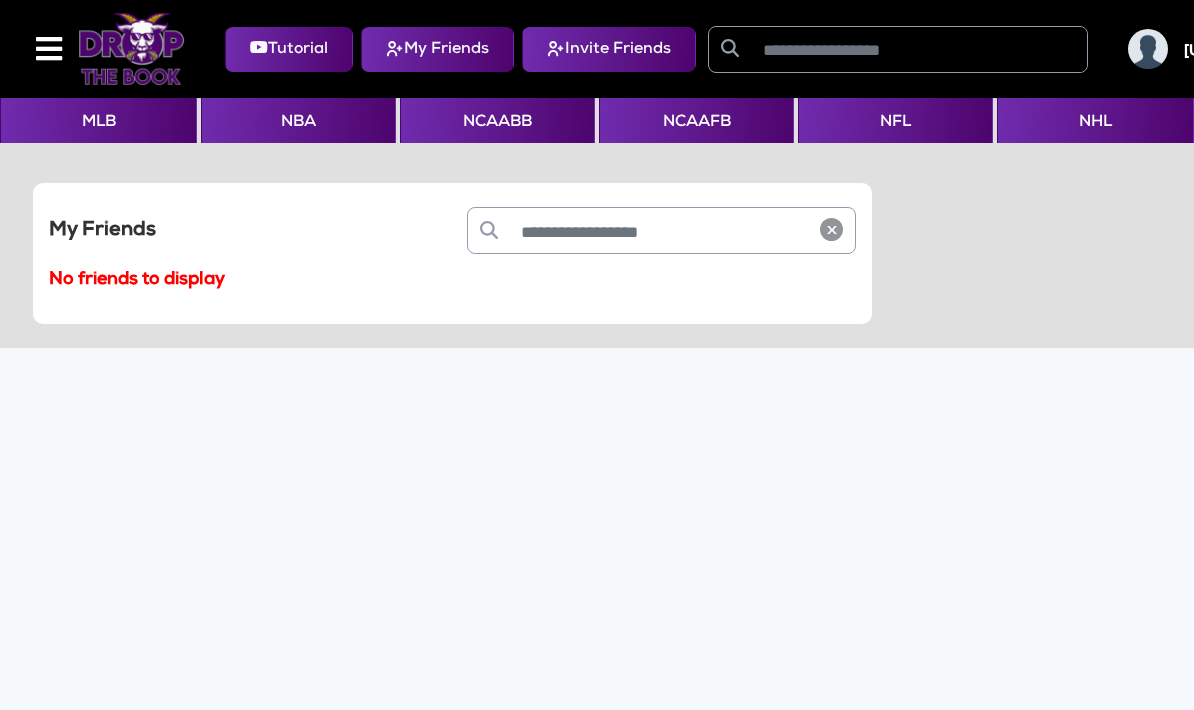 click 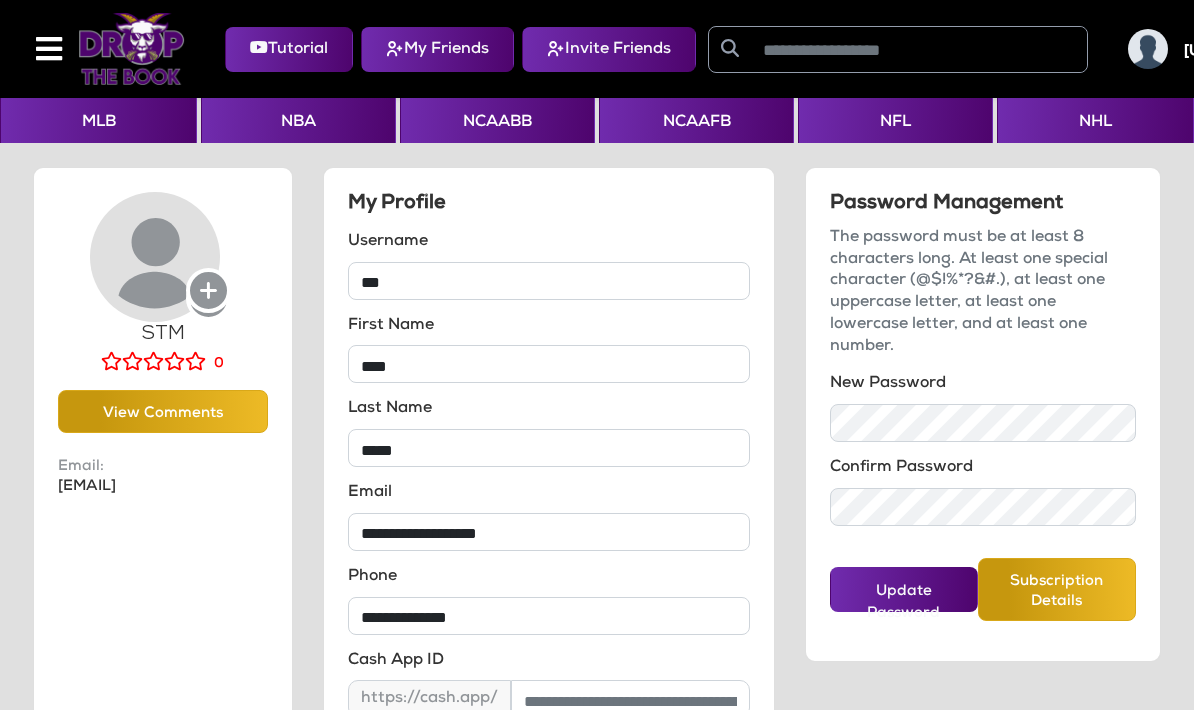 click at bounding box center [919, 49] 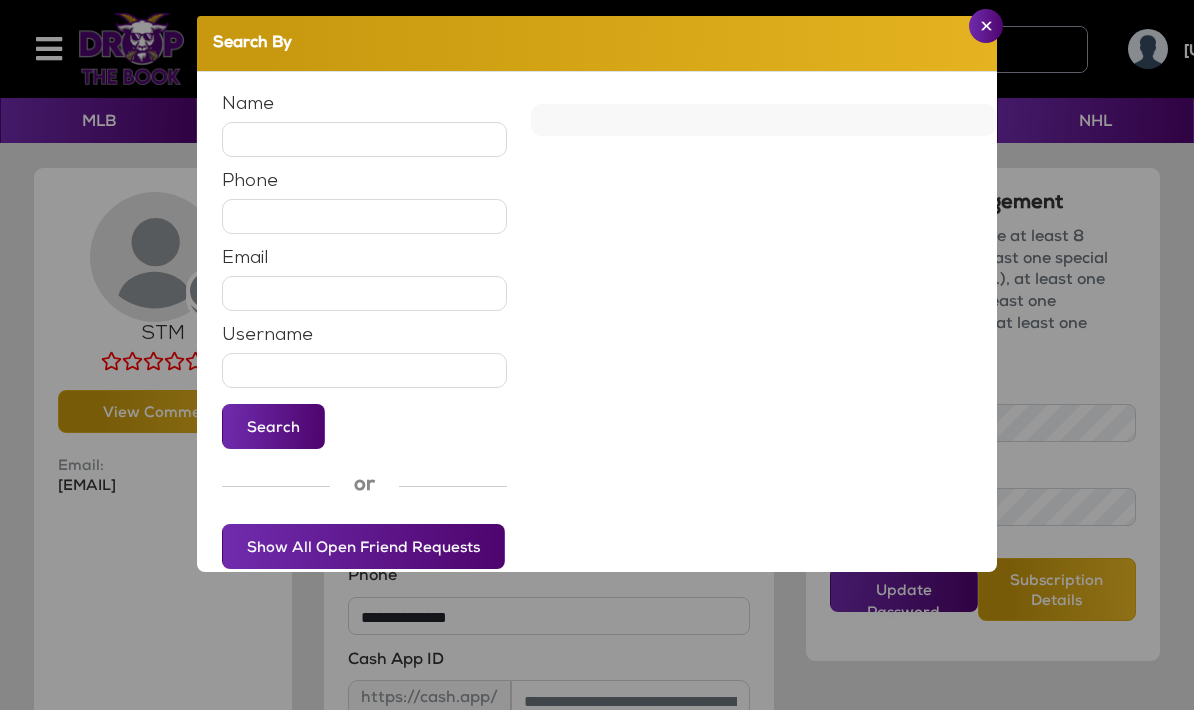 click 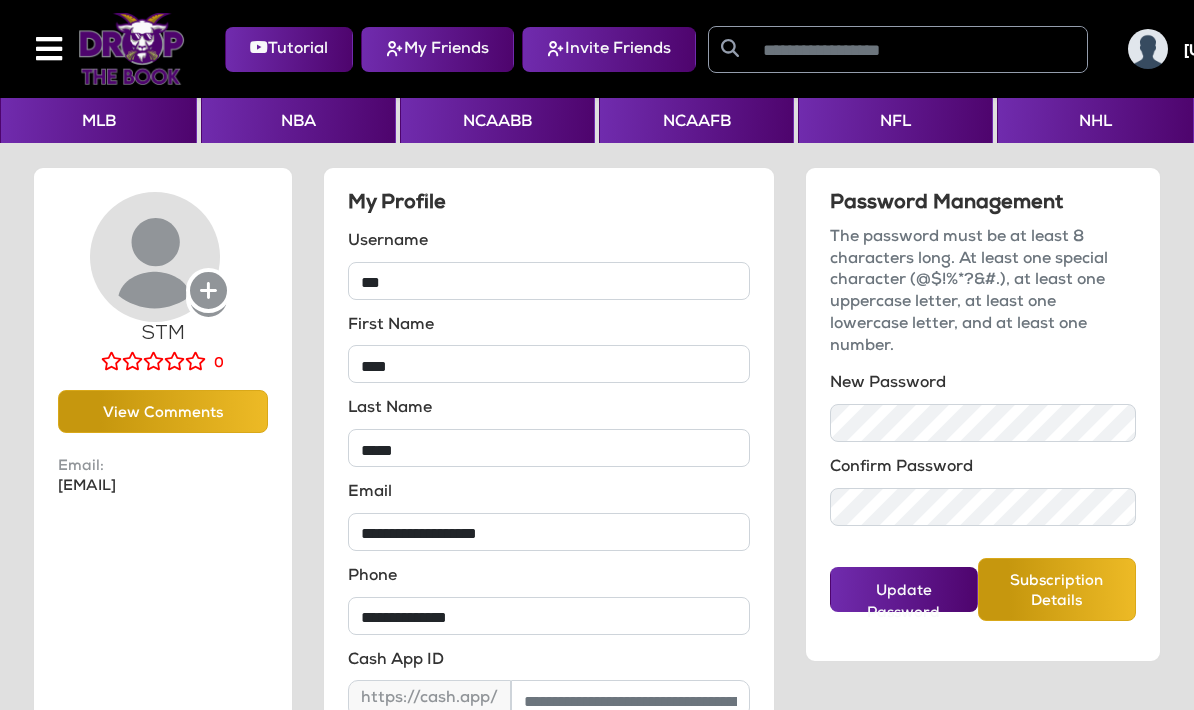 click 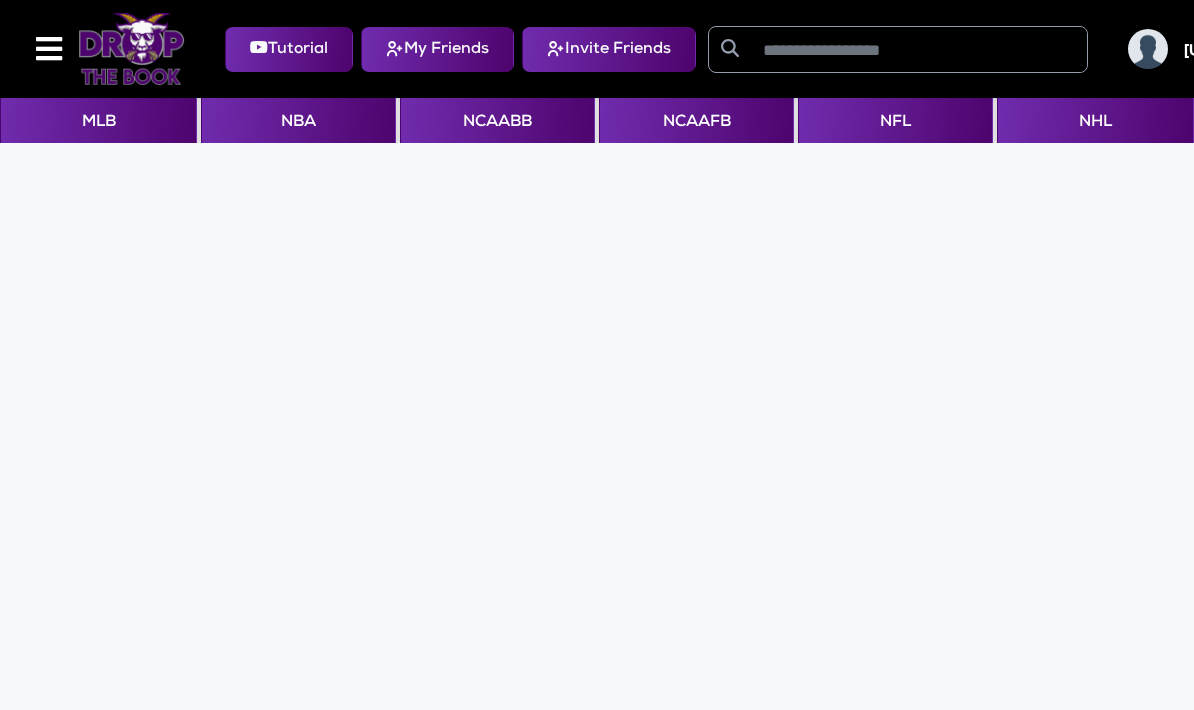 click on "MLB" 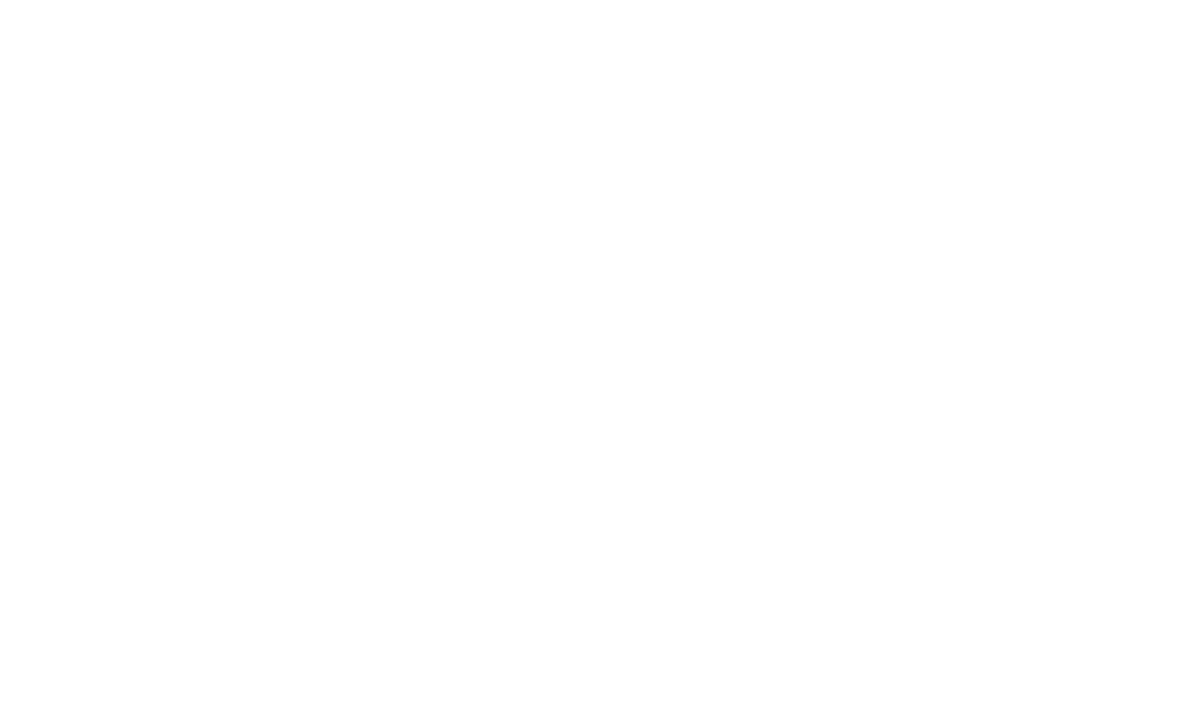 scroll, scrollTop: 0, scrollLeft: 0, axis: both 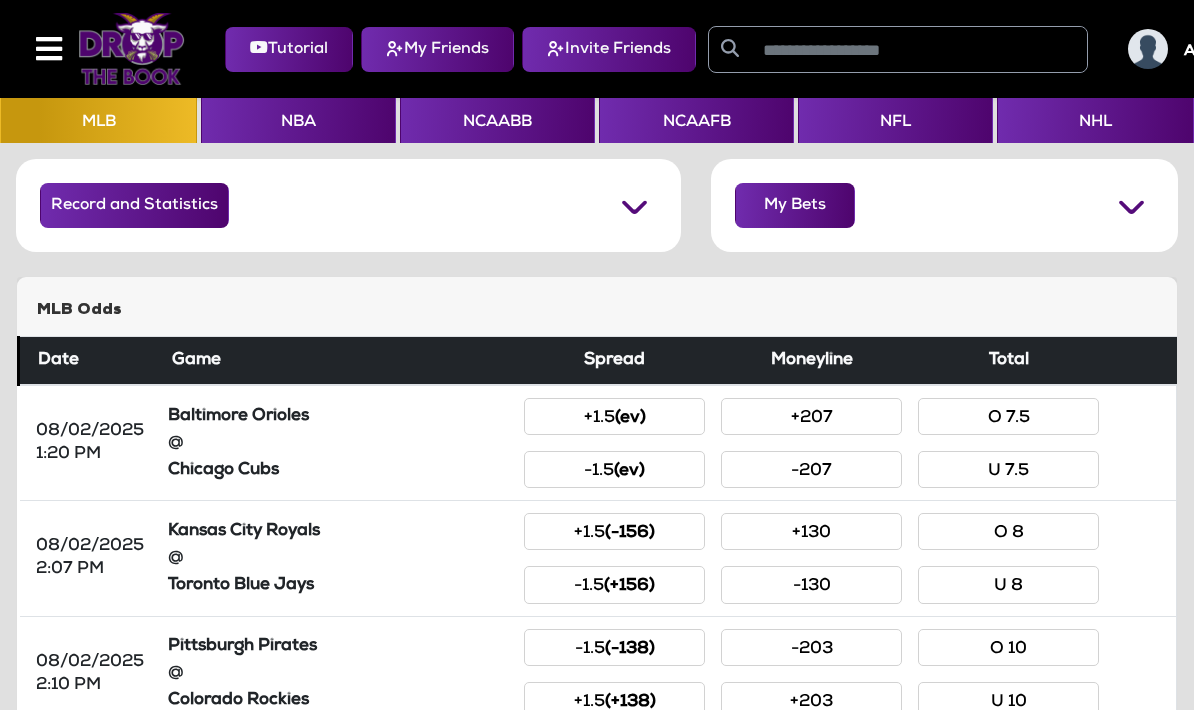 click on "My Bets" 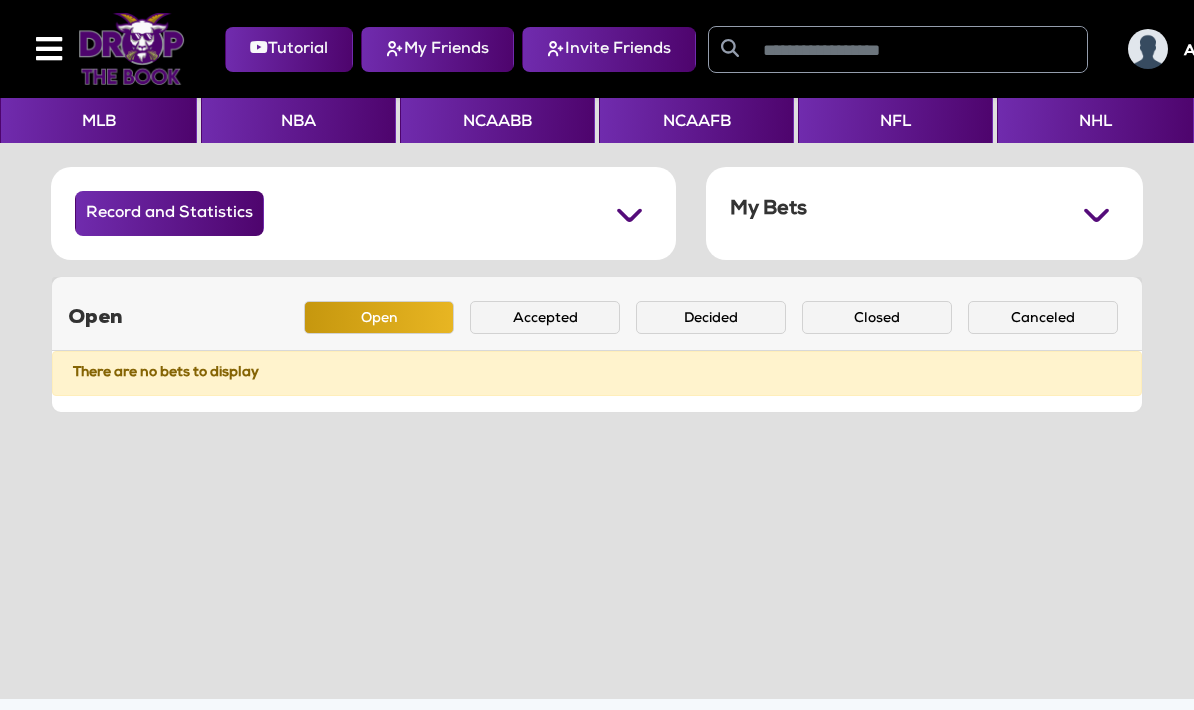 click on "Record and Statistics" 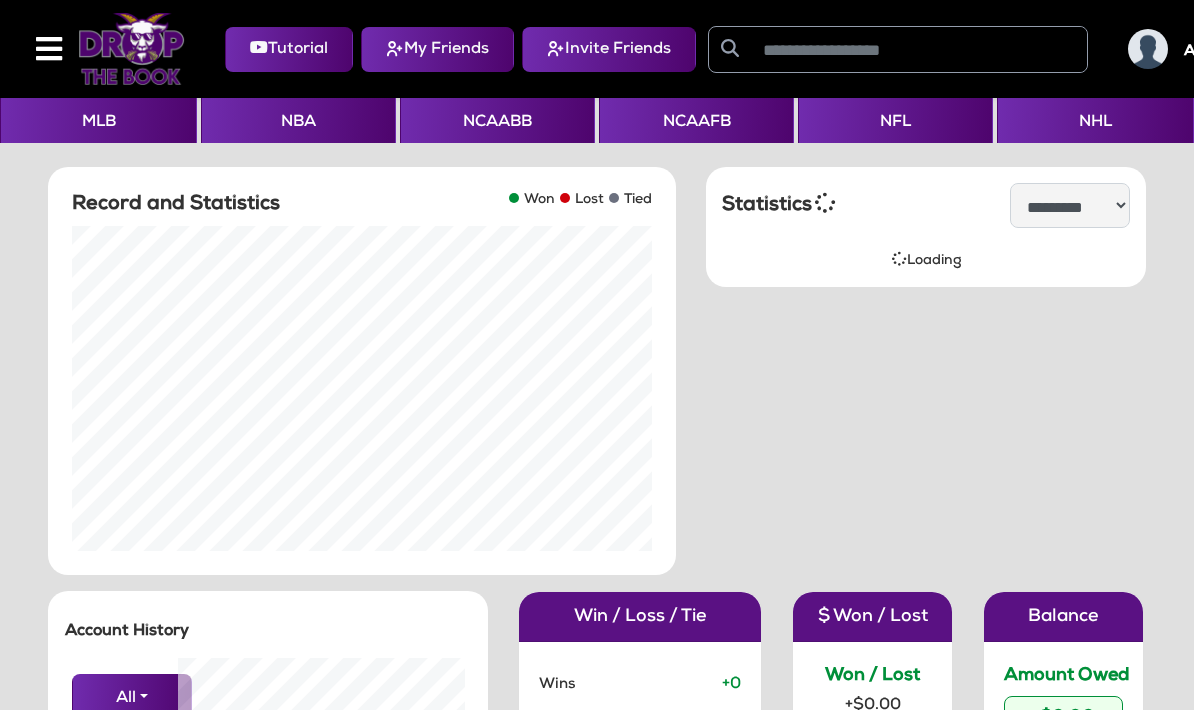 scroll, scrollTop: 999600, scrollLeft: 999683, axis: both 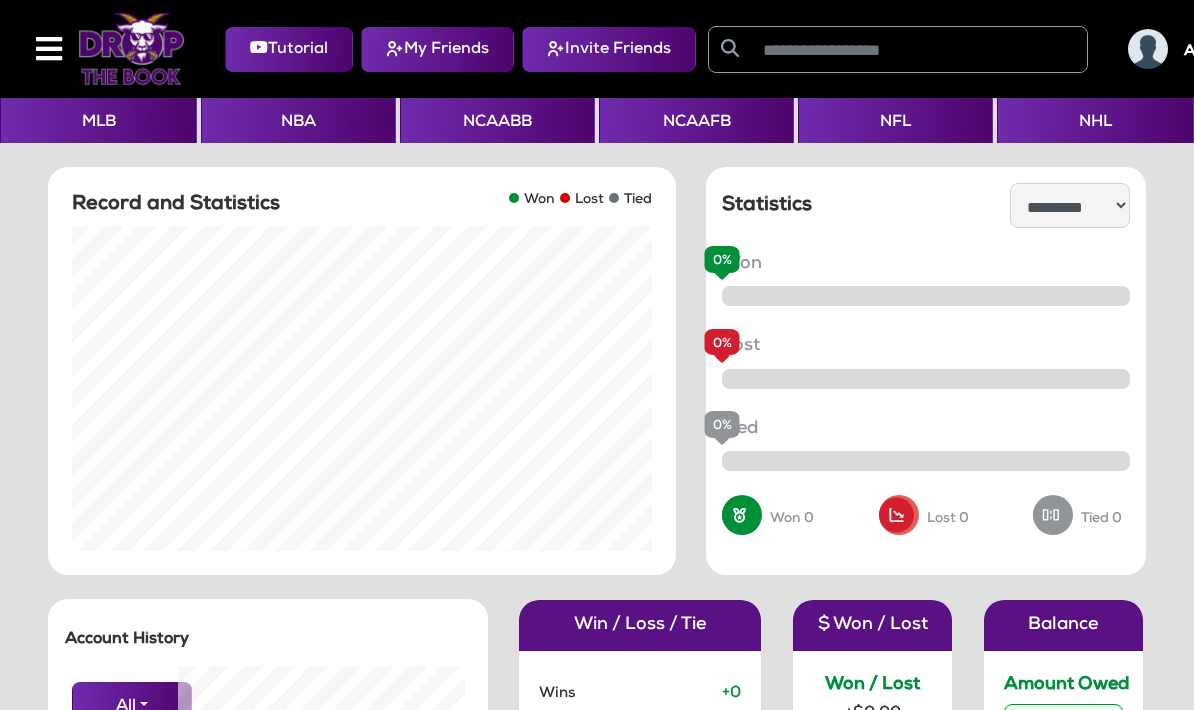 click 